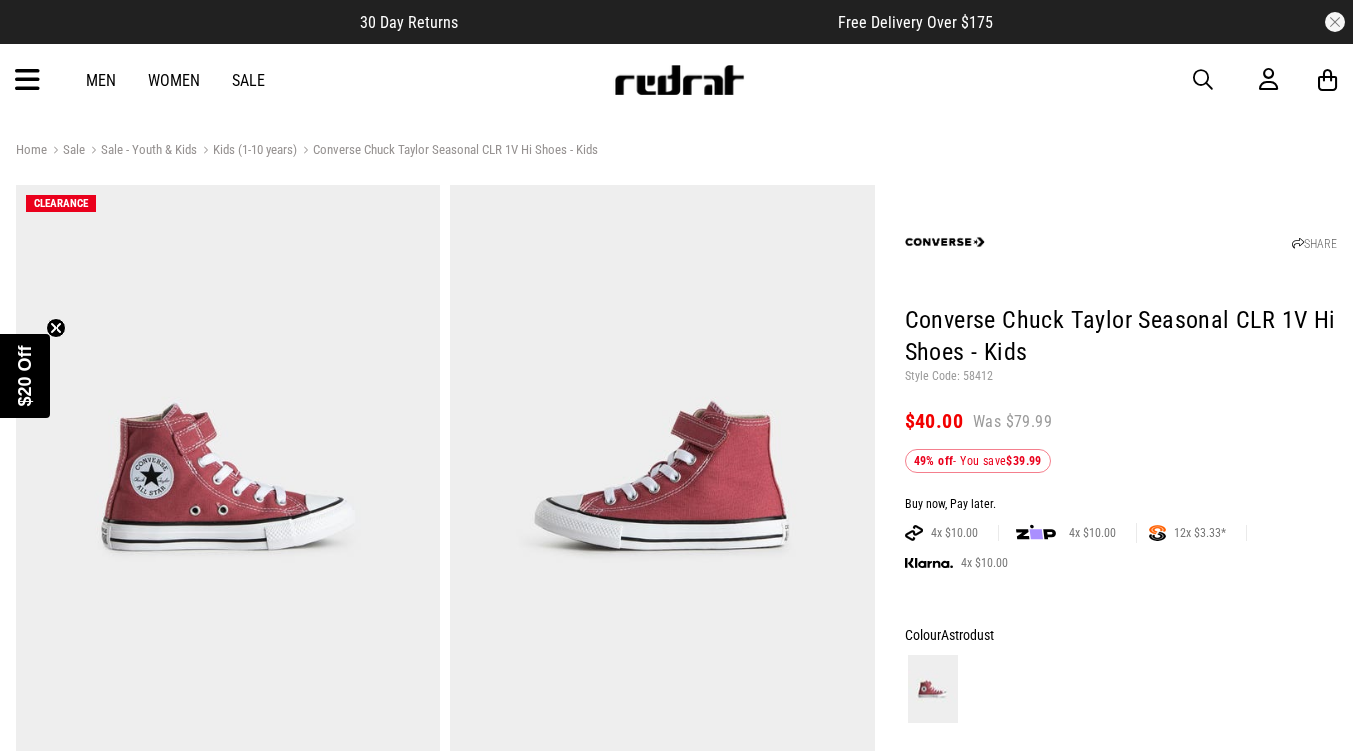 scroll, scrollTop: 454, scrollLeft: 0, axis: vertical 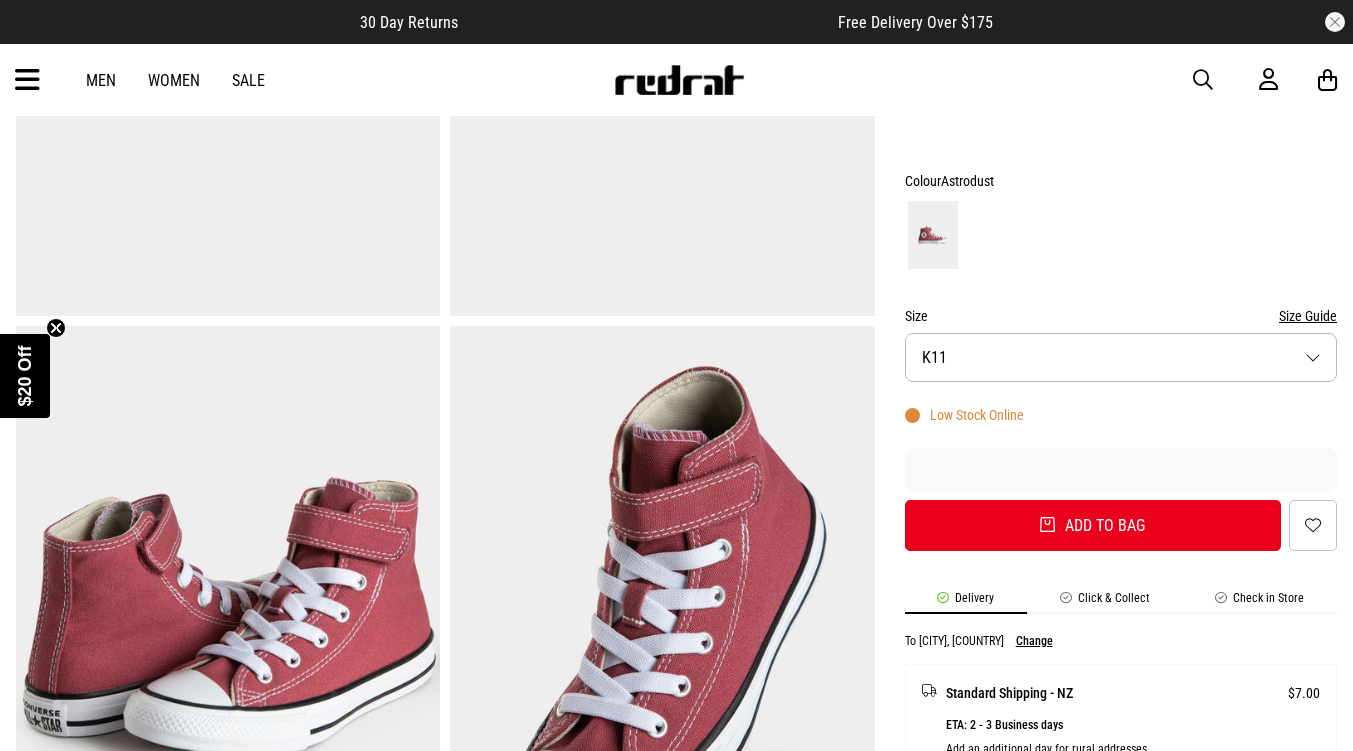 click on "Size K11" at bounding box center [1121, 357] 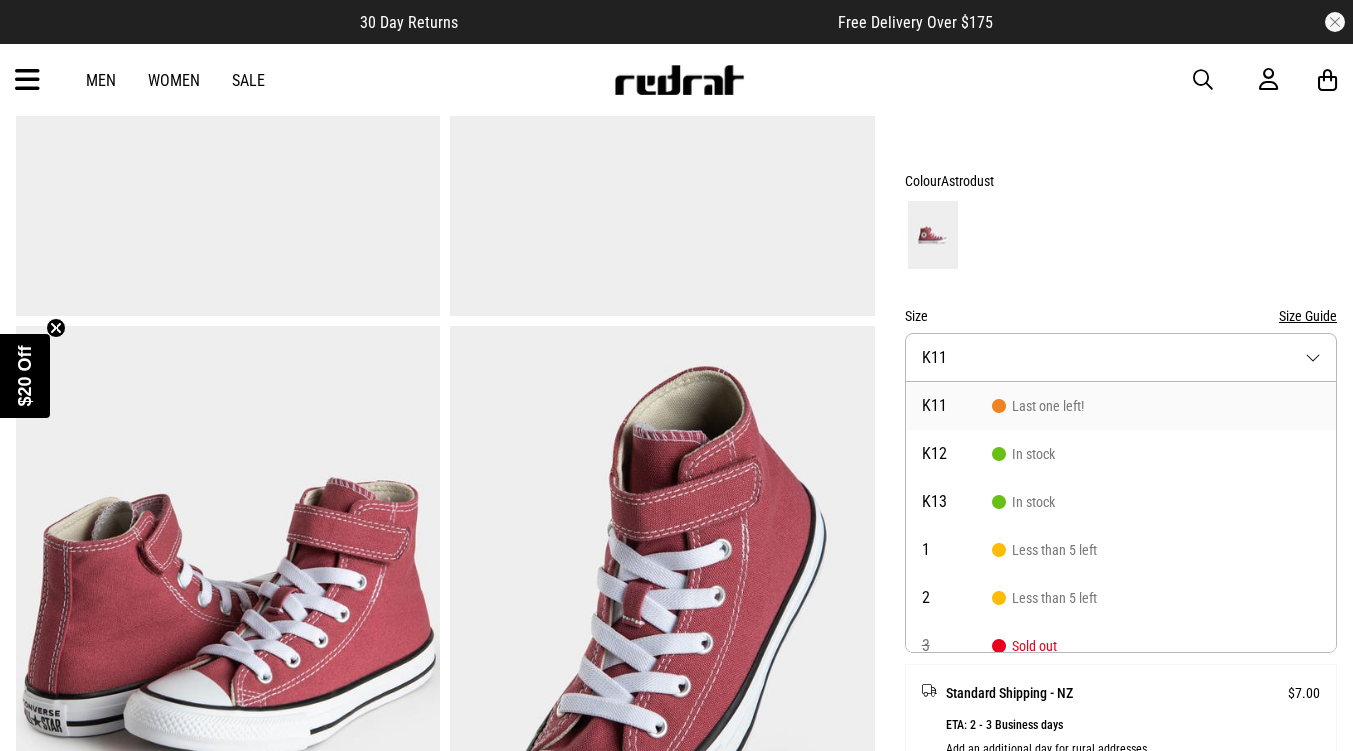 click on "Size K11" at bounding box center [1121, 357] 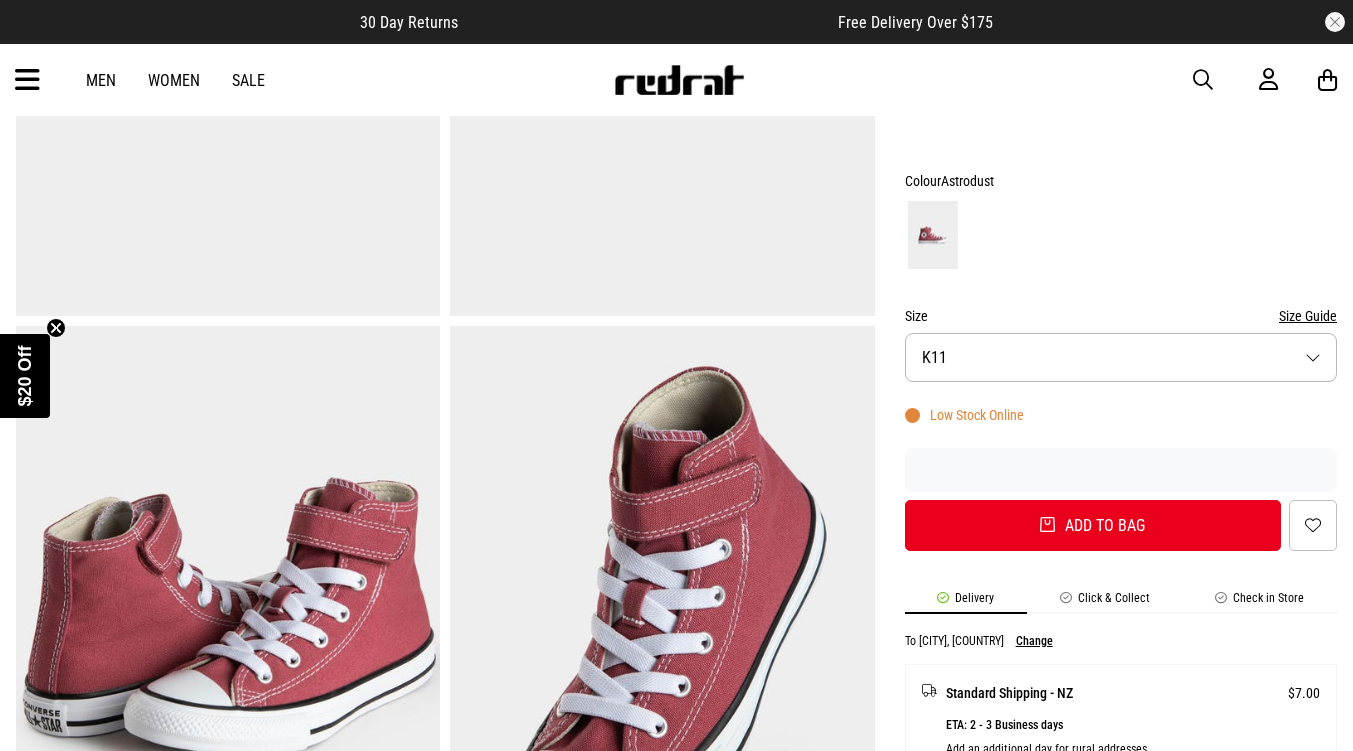 click on "Size K11" at bounding box center (1121, 357) 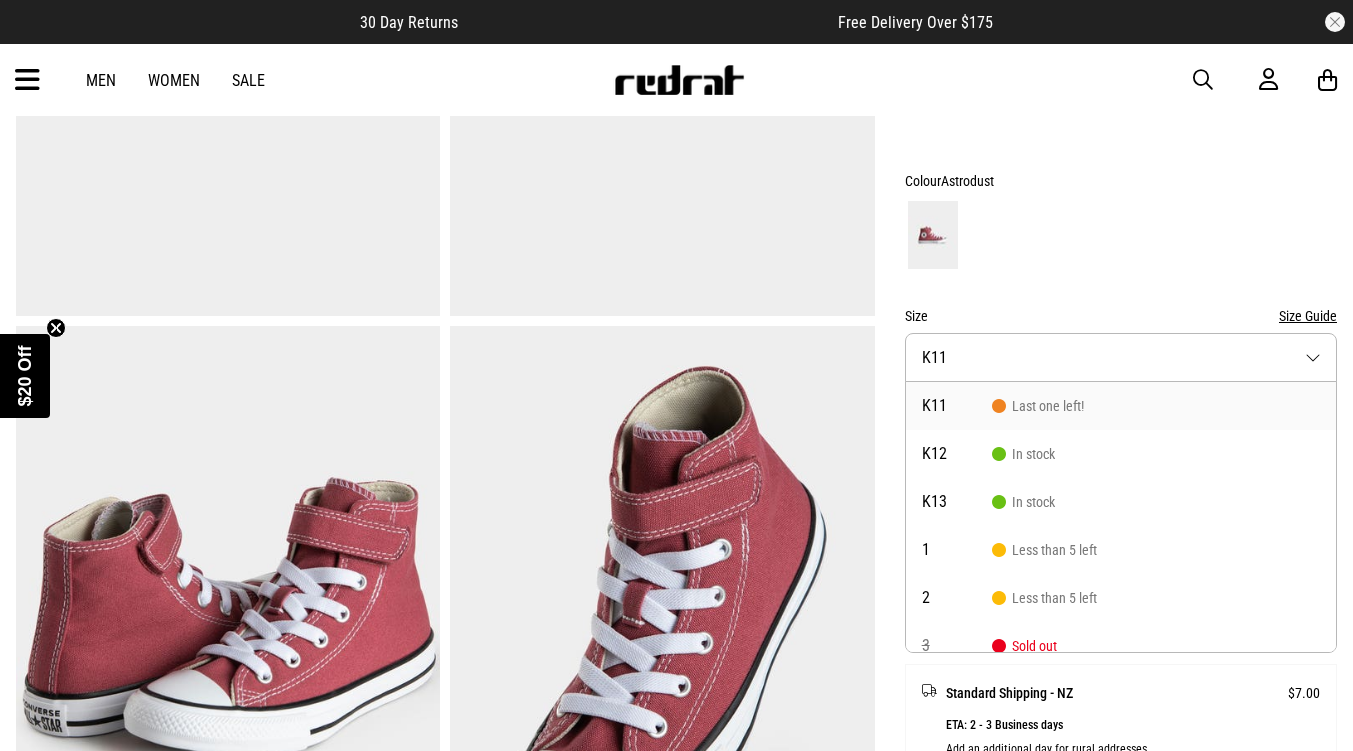 click on "Size K11" at bounding box center (1121, 357) 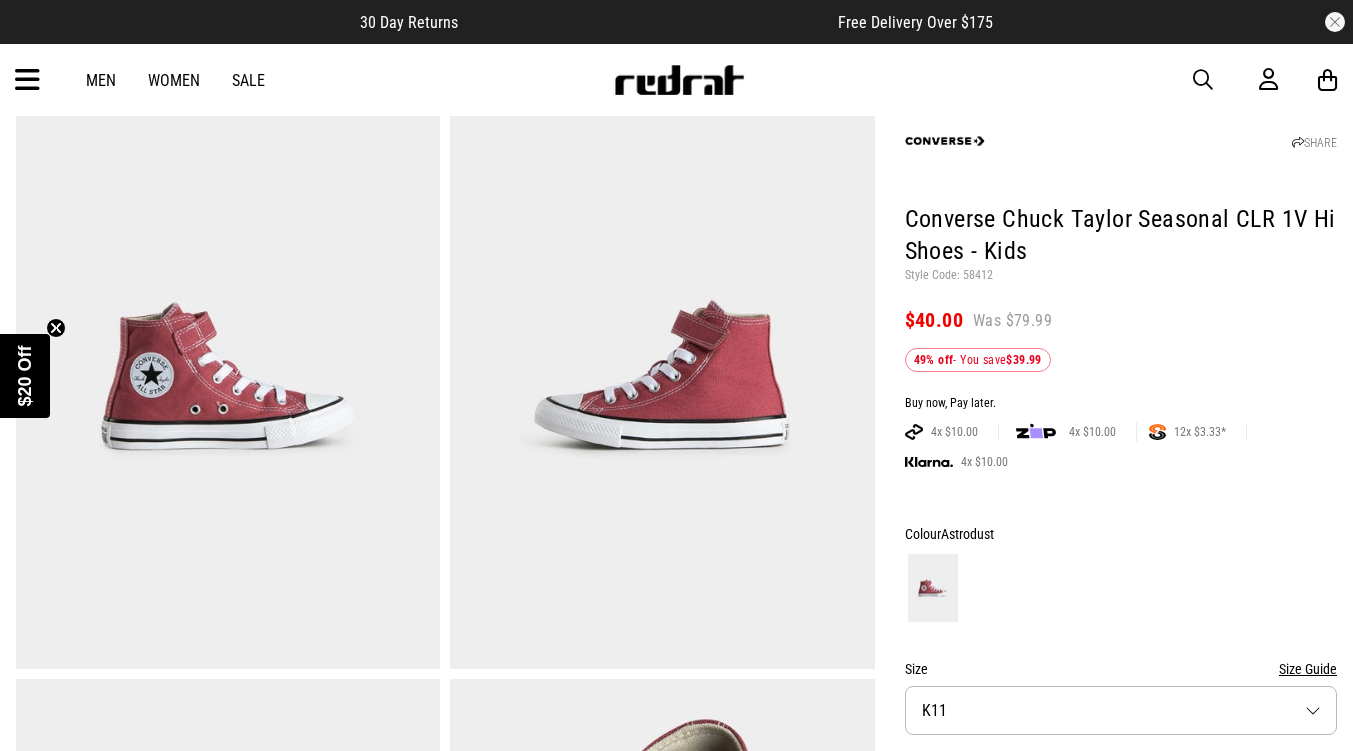 scroll, scrollTop: 0, scrollLeft: 0, axis: both 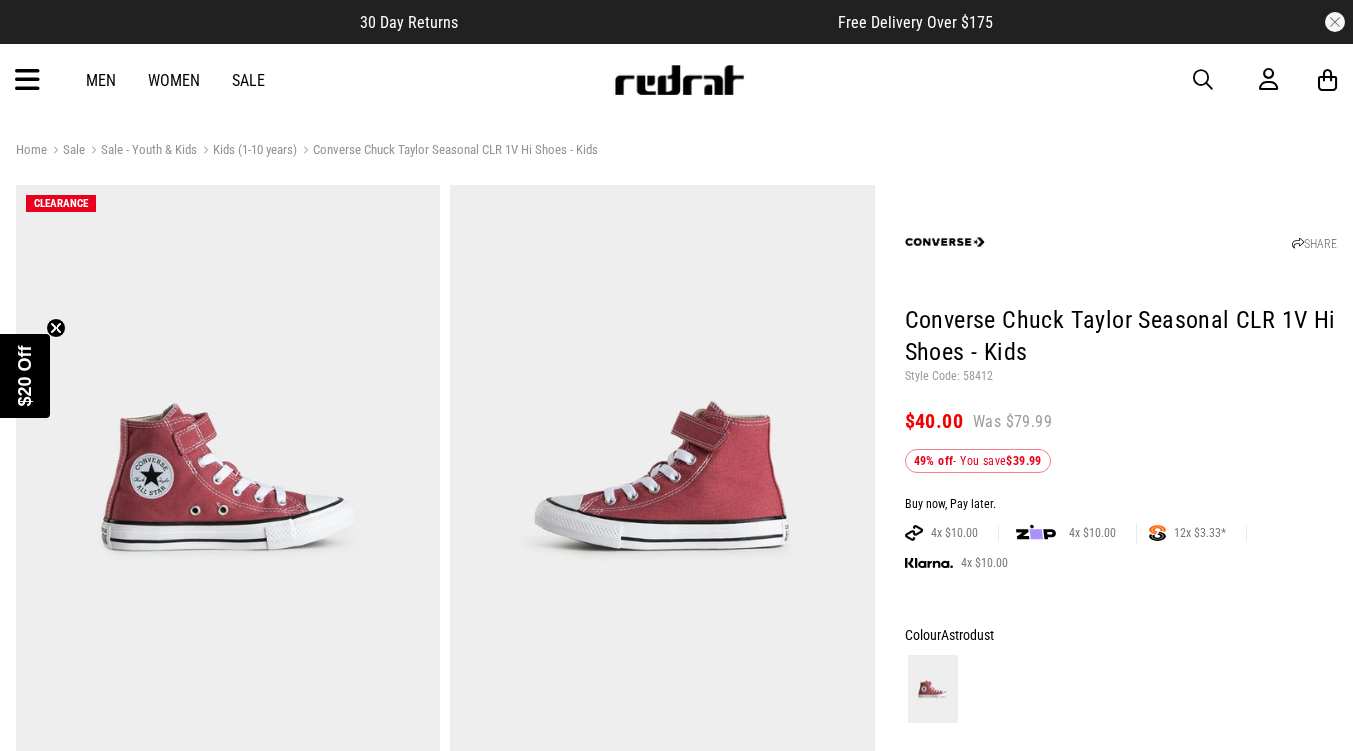 click on "Kids (1-10 years)" at bounding box center (247, 151) 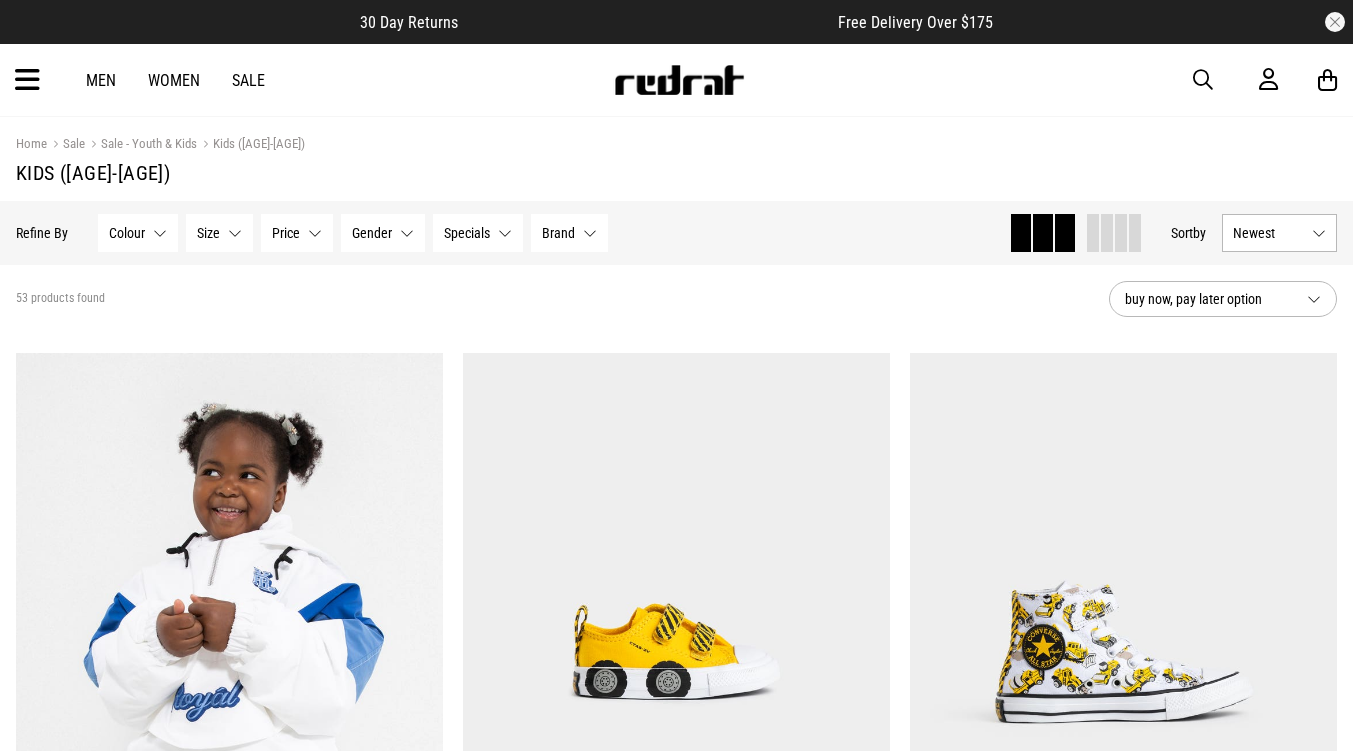 scroll, scrollTop: 0, scrollLeft: 0, axis: both 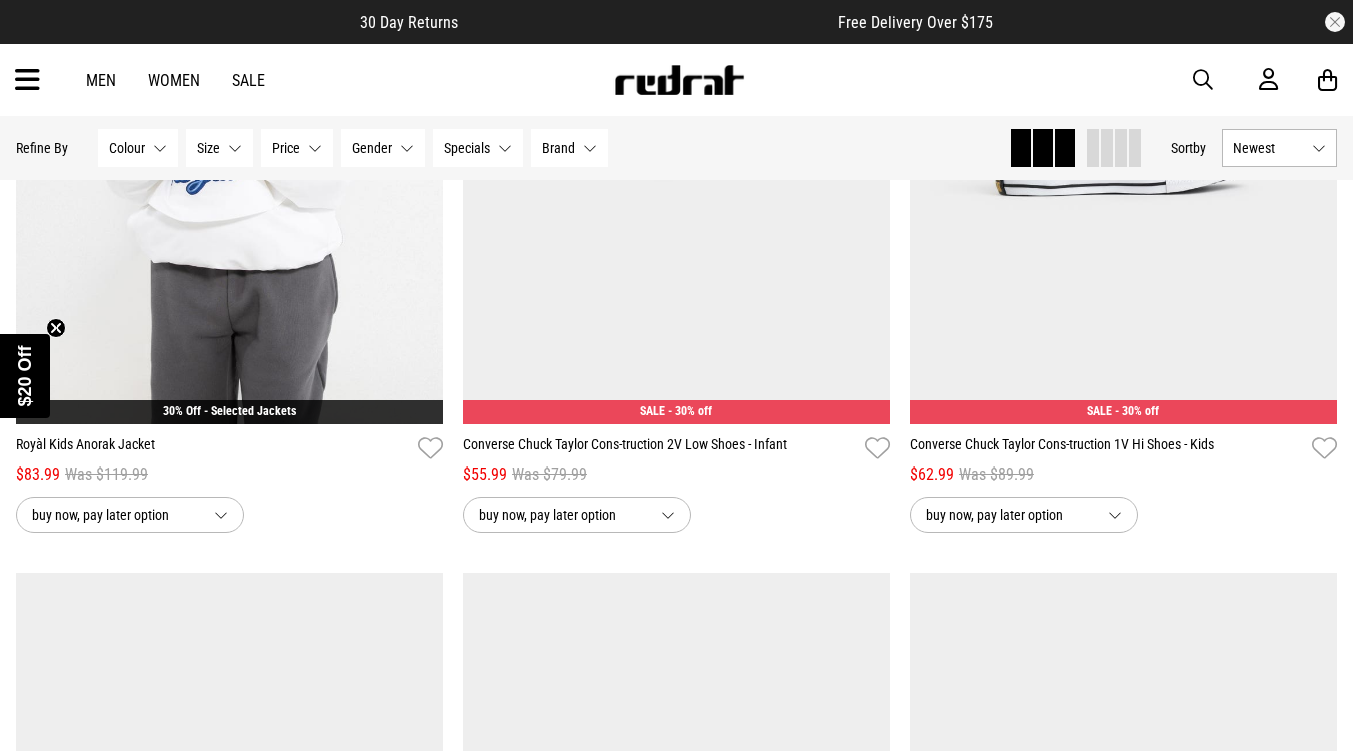 click on "Brand  None selected" at bounding box center [569, 148] 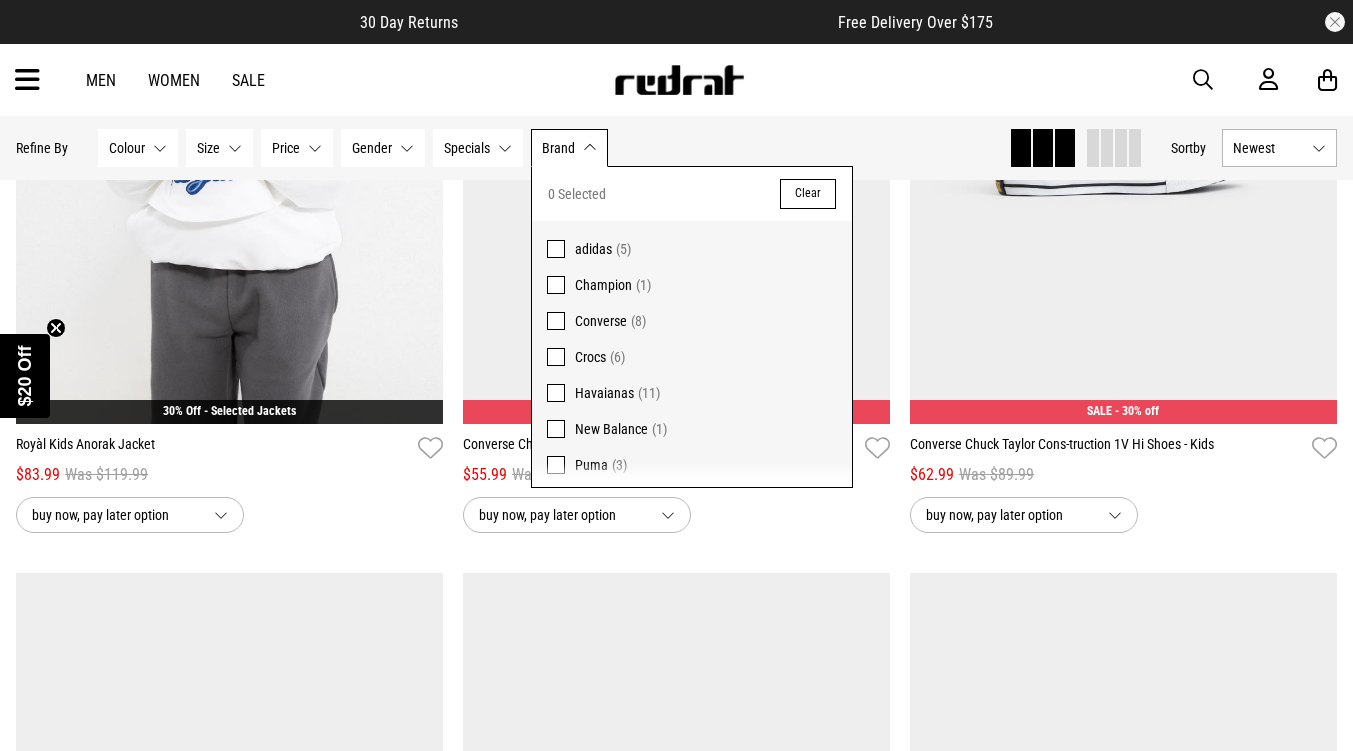 click at bounding box center [556, 321] 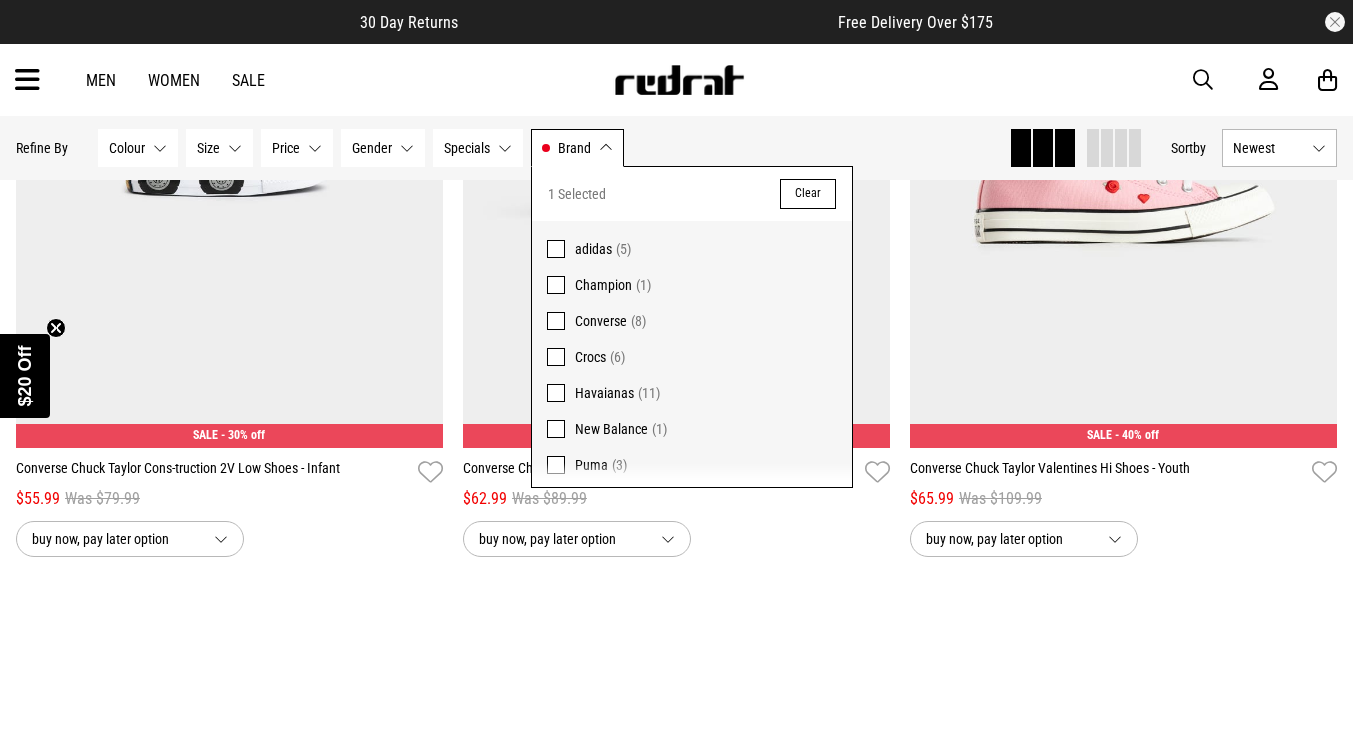 scroll, scrollTop: 551, scrollLeft: 0, axis: vertical 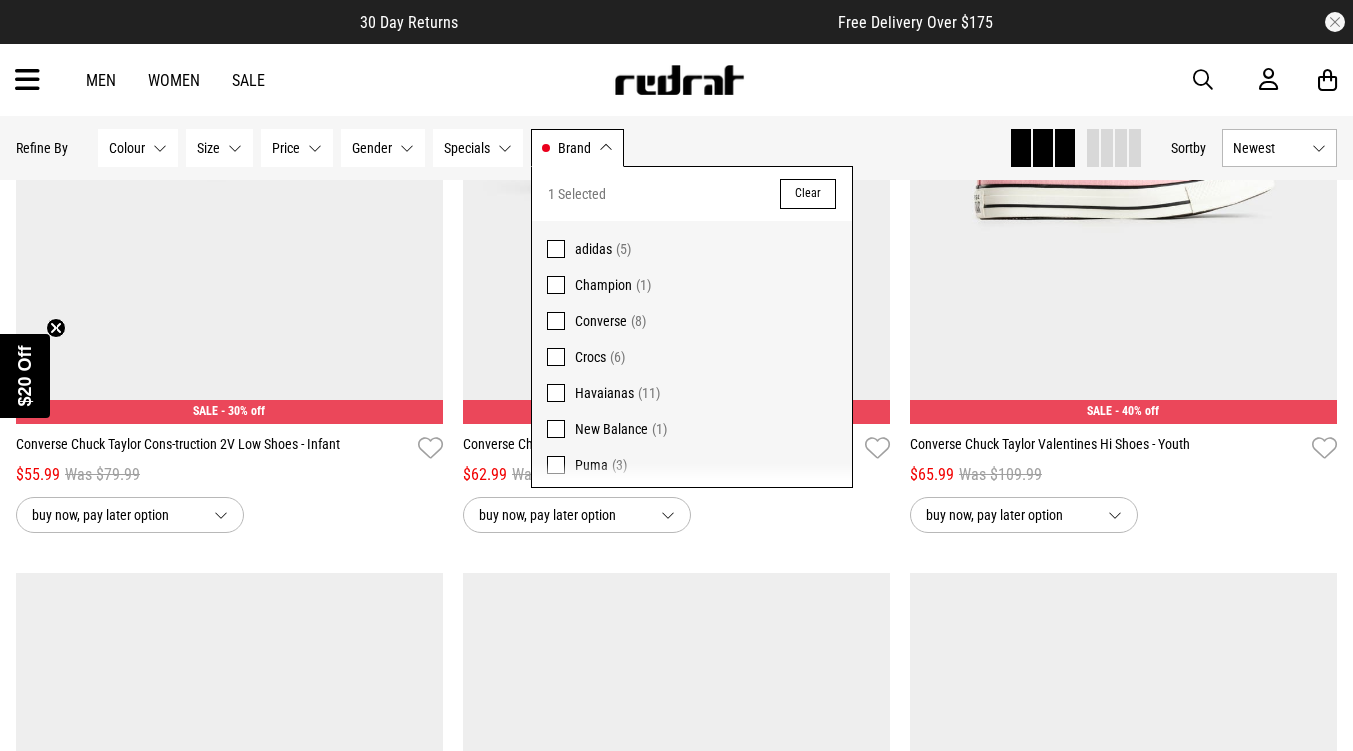 click on "Brand  Converse" at bounding box center [577, 148] 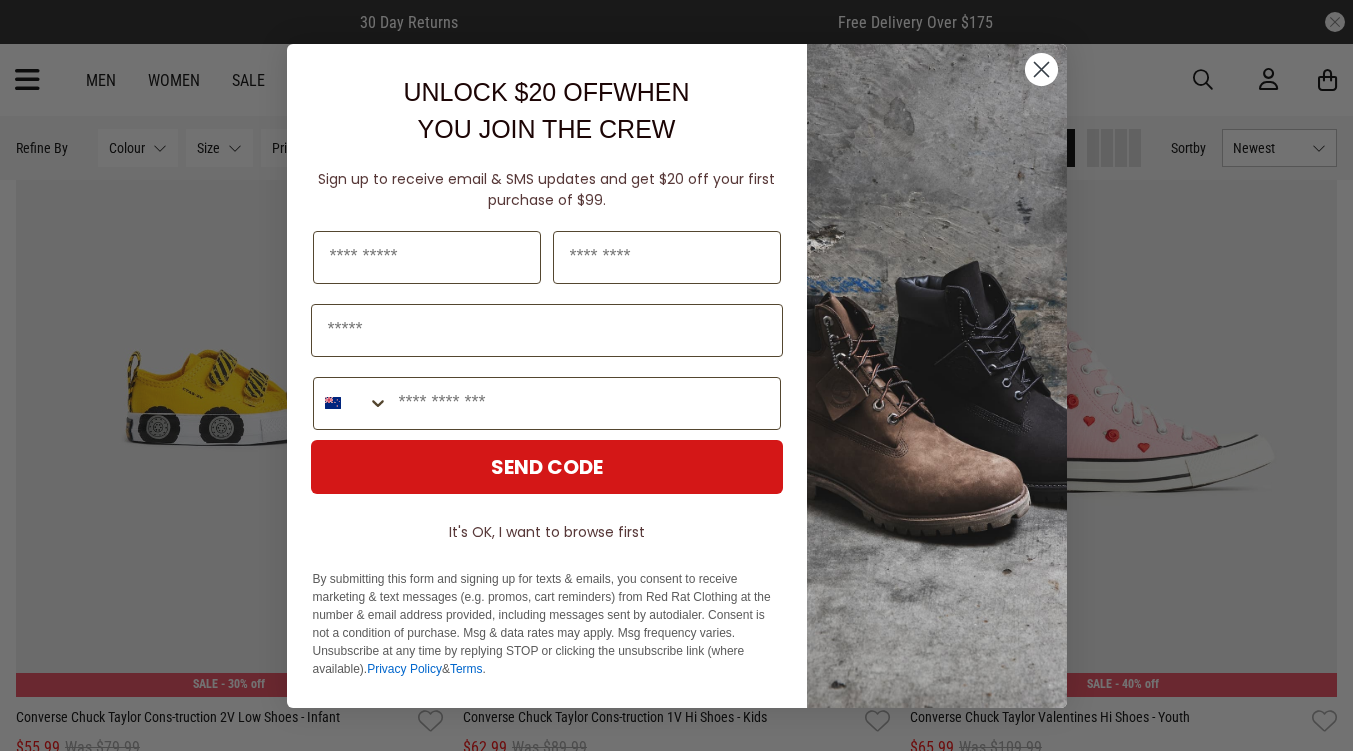 scroll, scrollTop: 244, scrollLeft: 0, axis: vertical 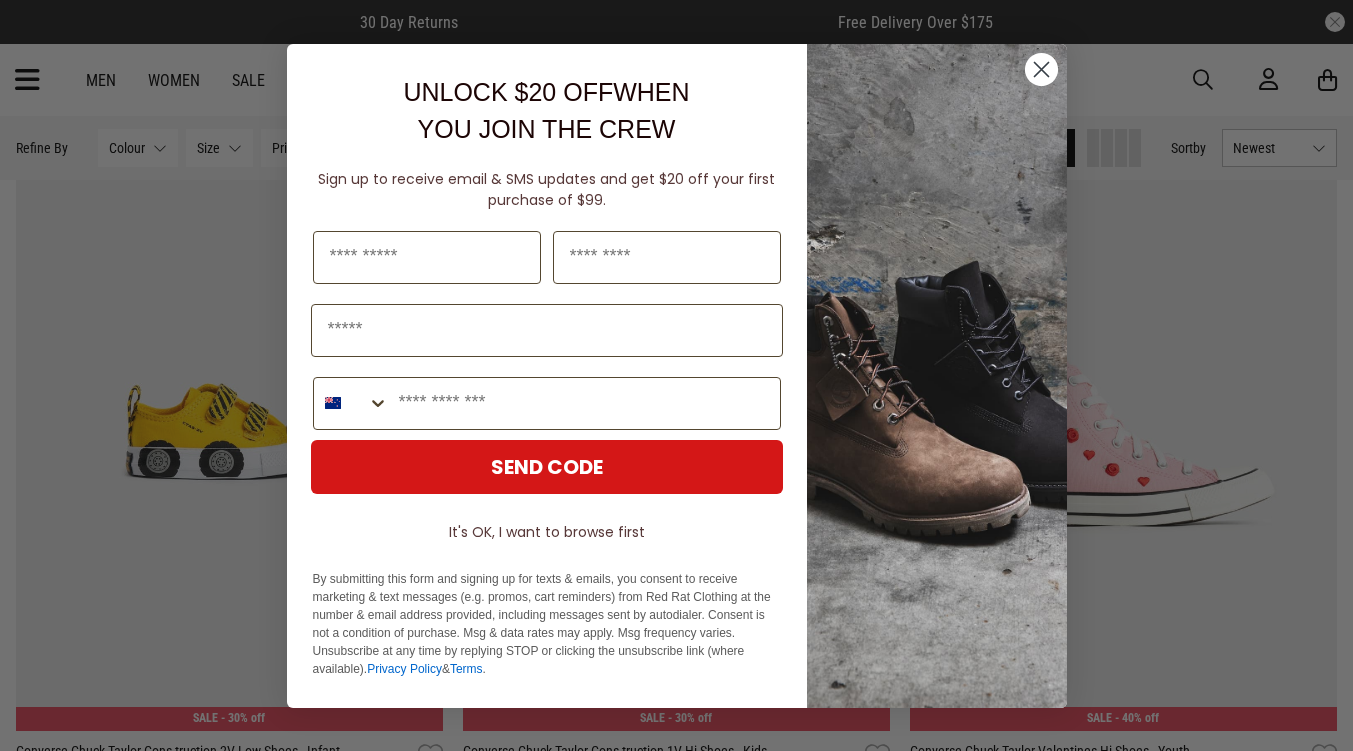 click 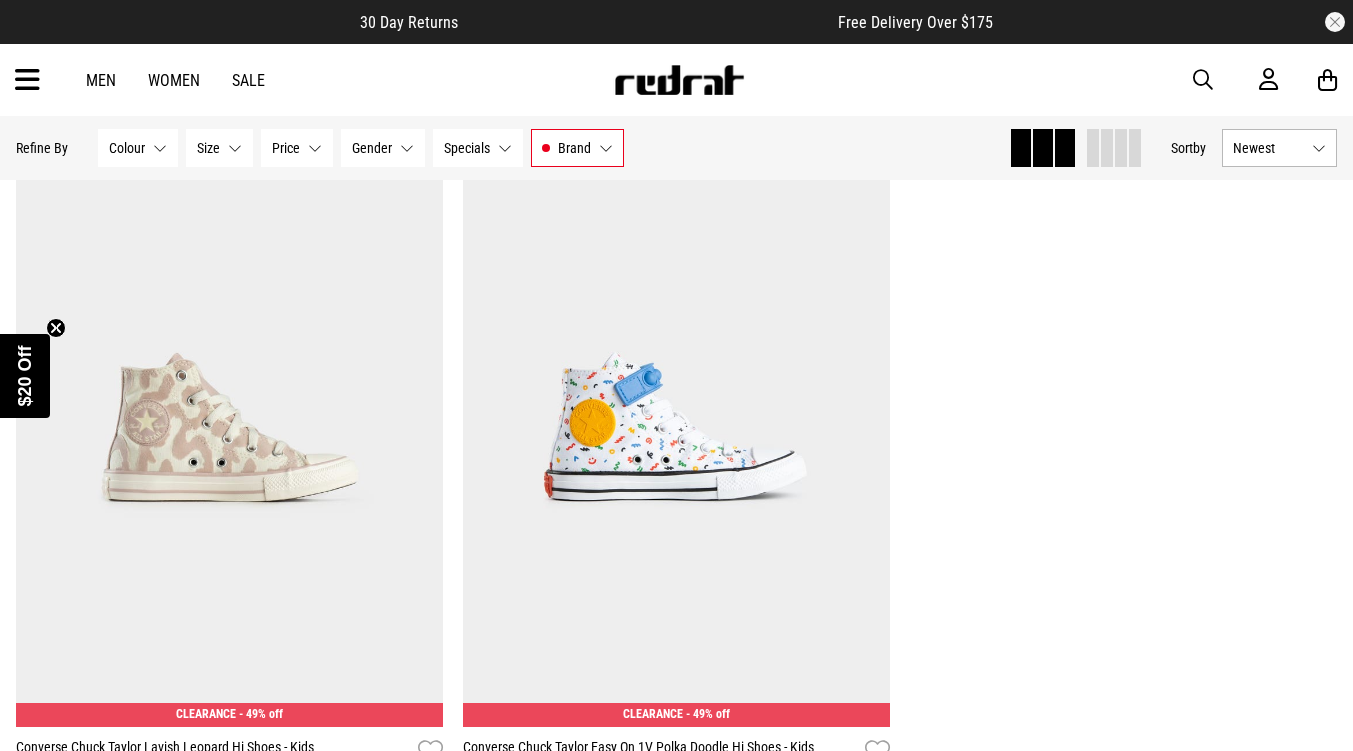 scroll, scrollTop: 1894, scrollLeft: 0, axis: vertical 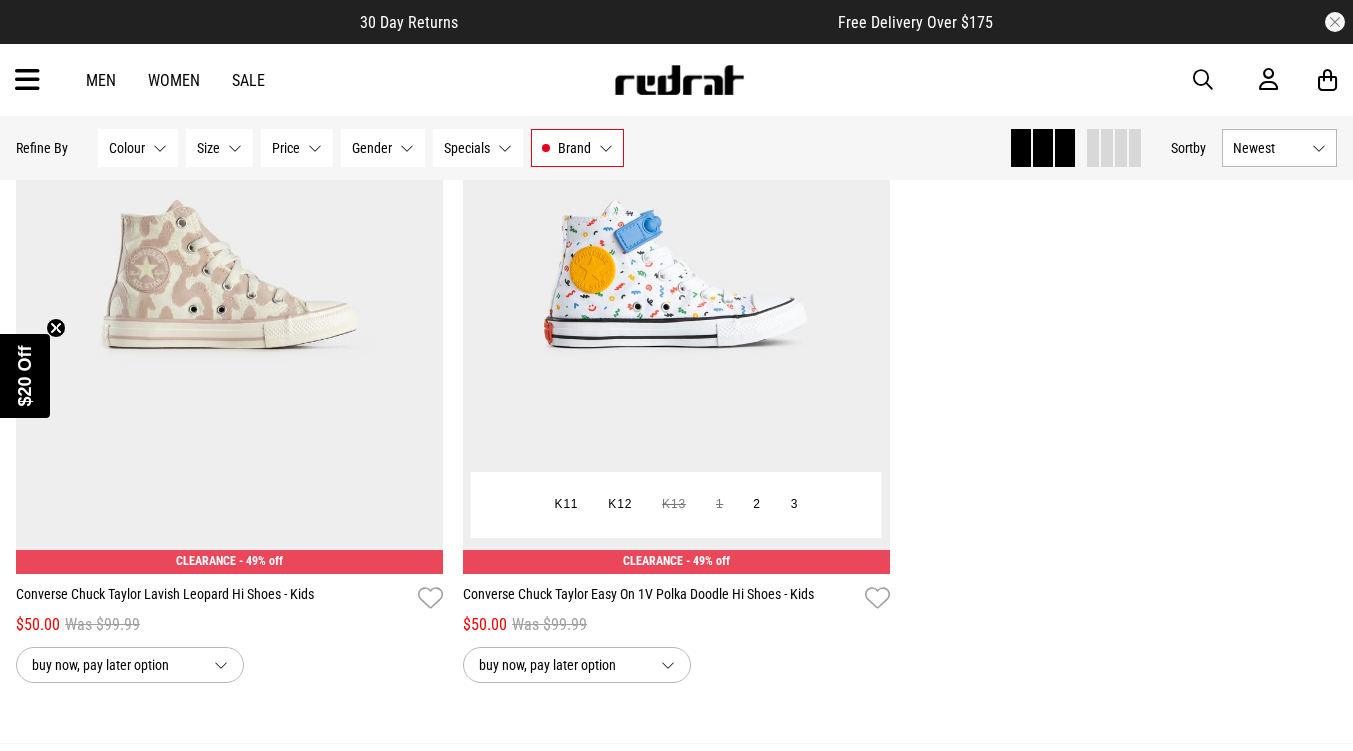 click at bounding box center [676, 276] 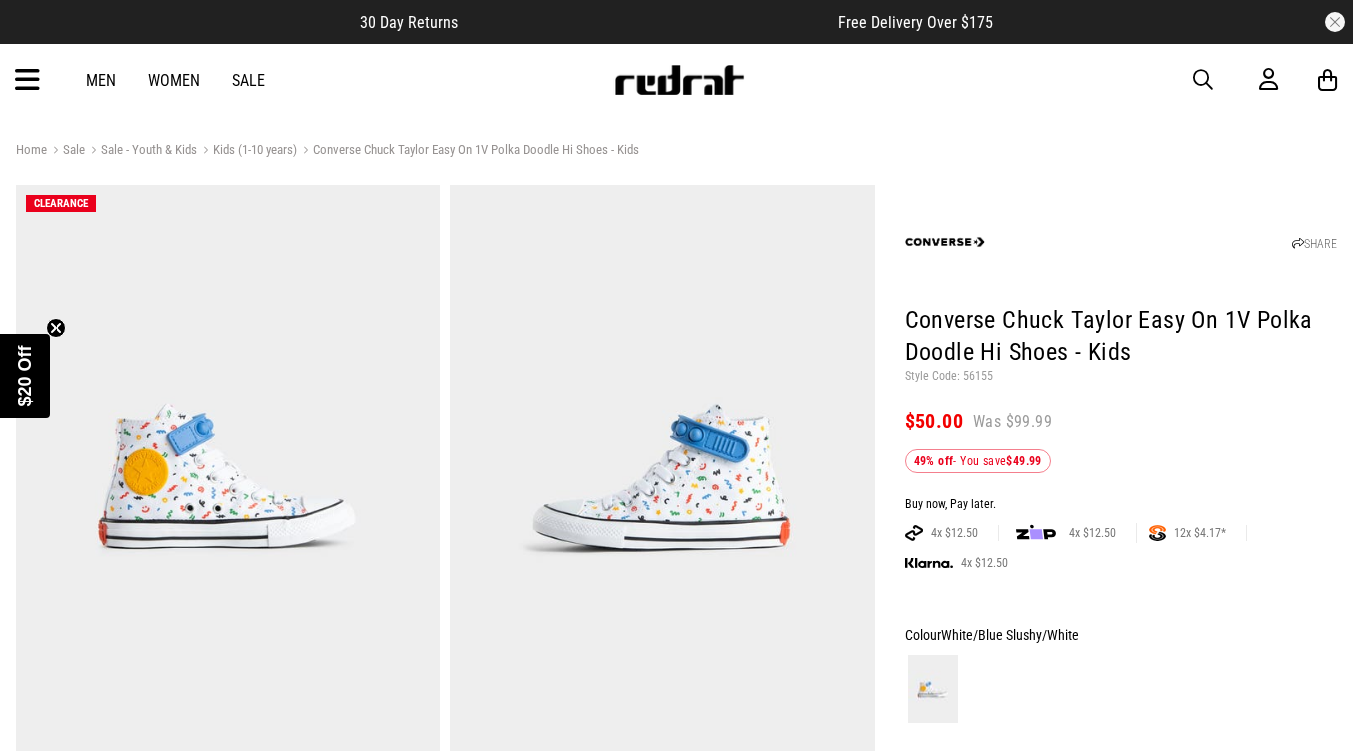 scroll, scrollTop: 0, scrollLeft: 0, axis: both 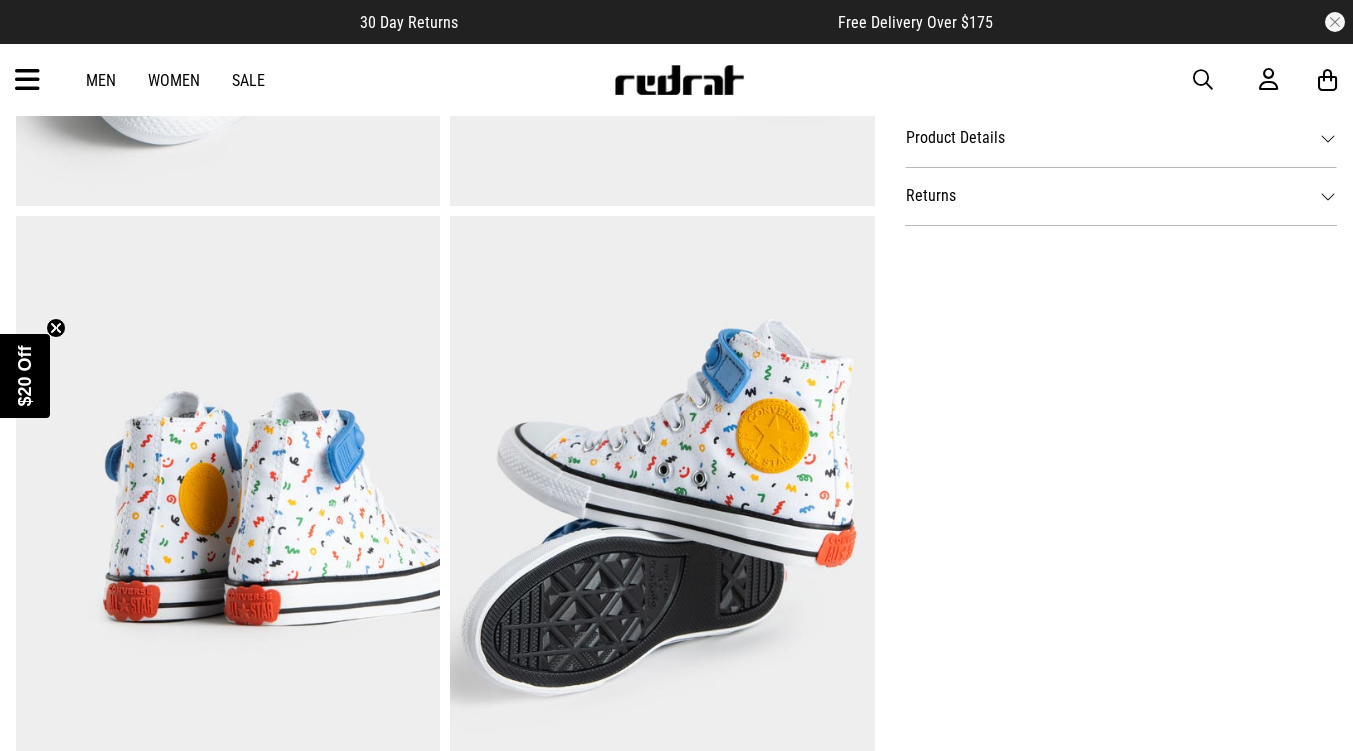 click on "Product Details" at bounding box center (1121, 138) 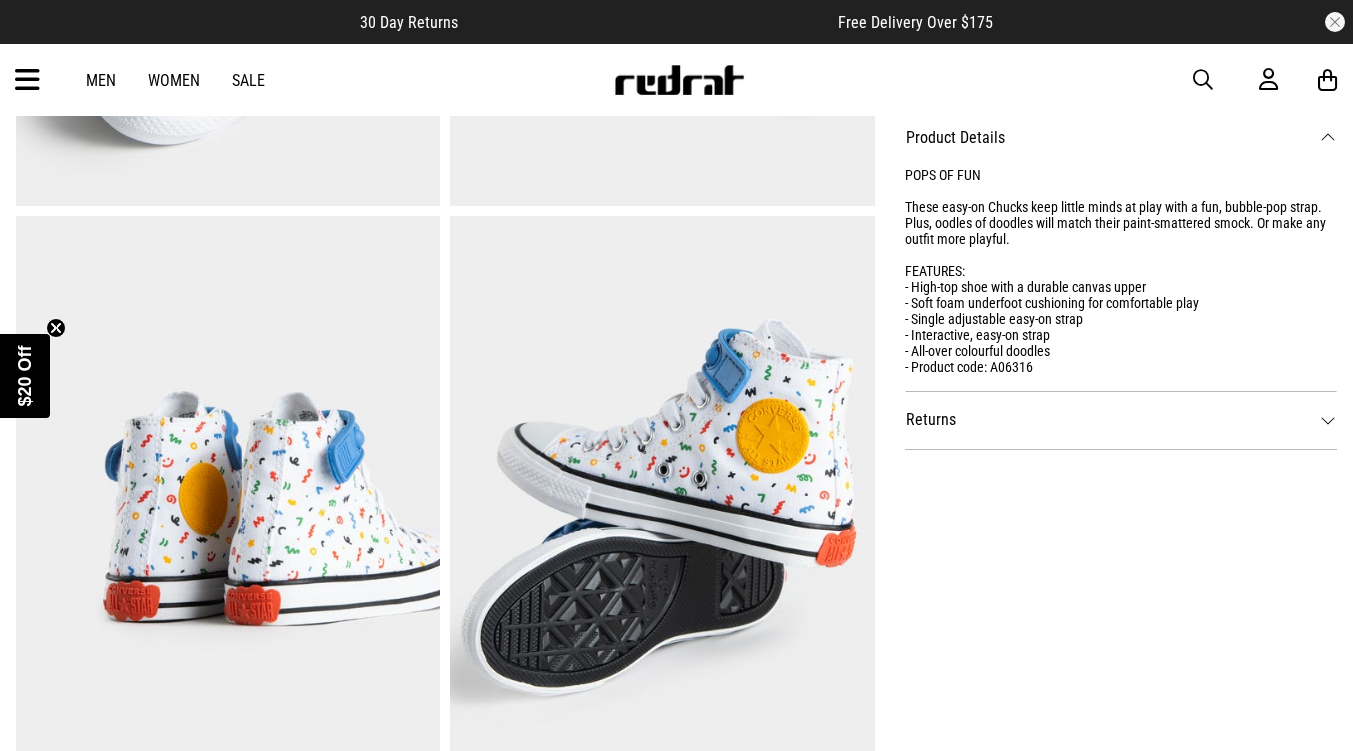 click on "Returns" at bounding box center (1121, 420) 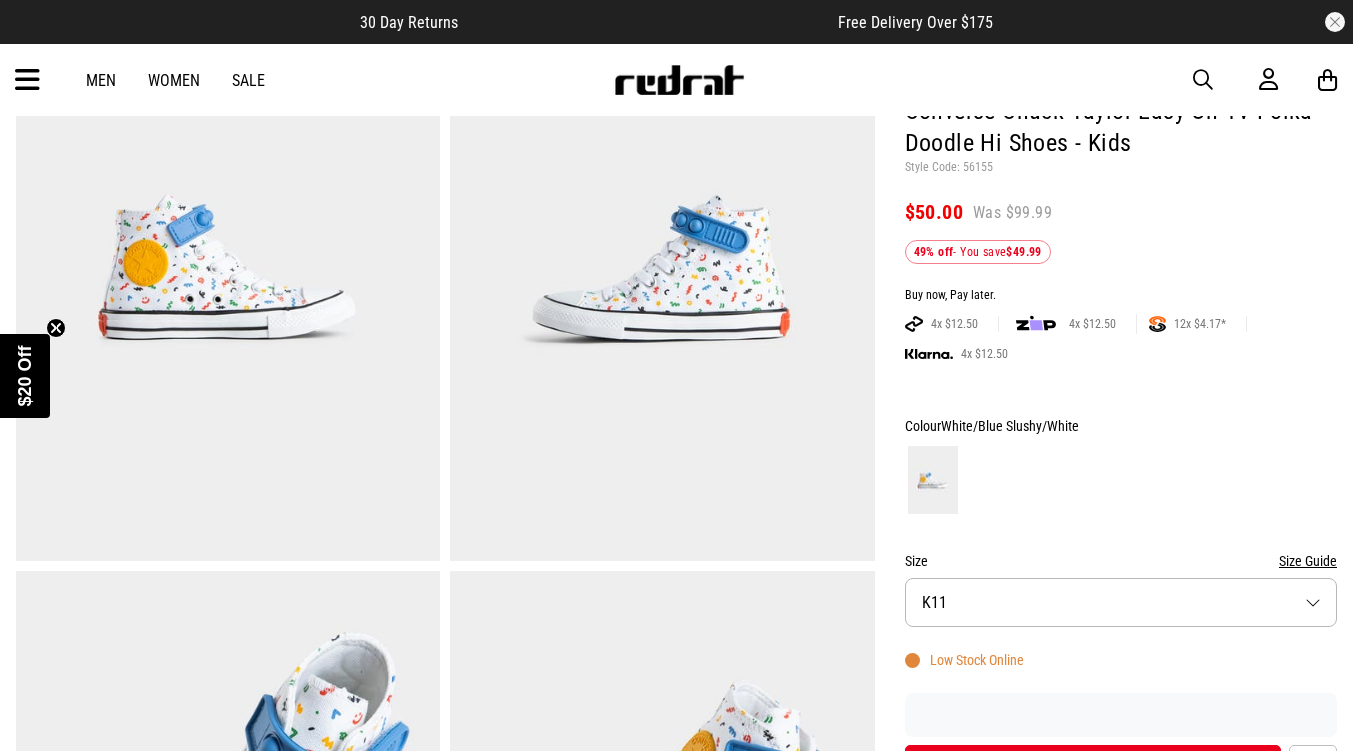 scroll, scrollTop: 411, scrollLeft: 0, axis: vertical 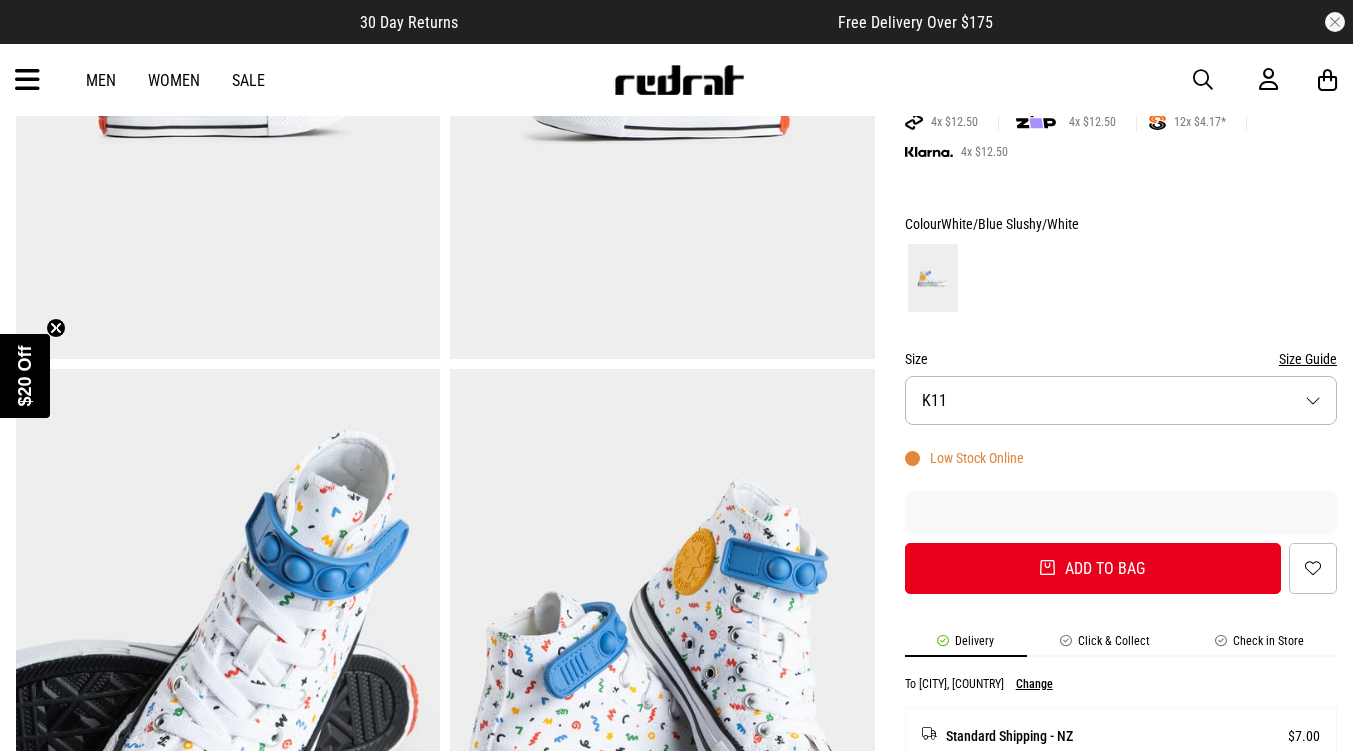 click on "Size Guide" at bounding box center [1308, 359] 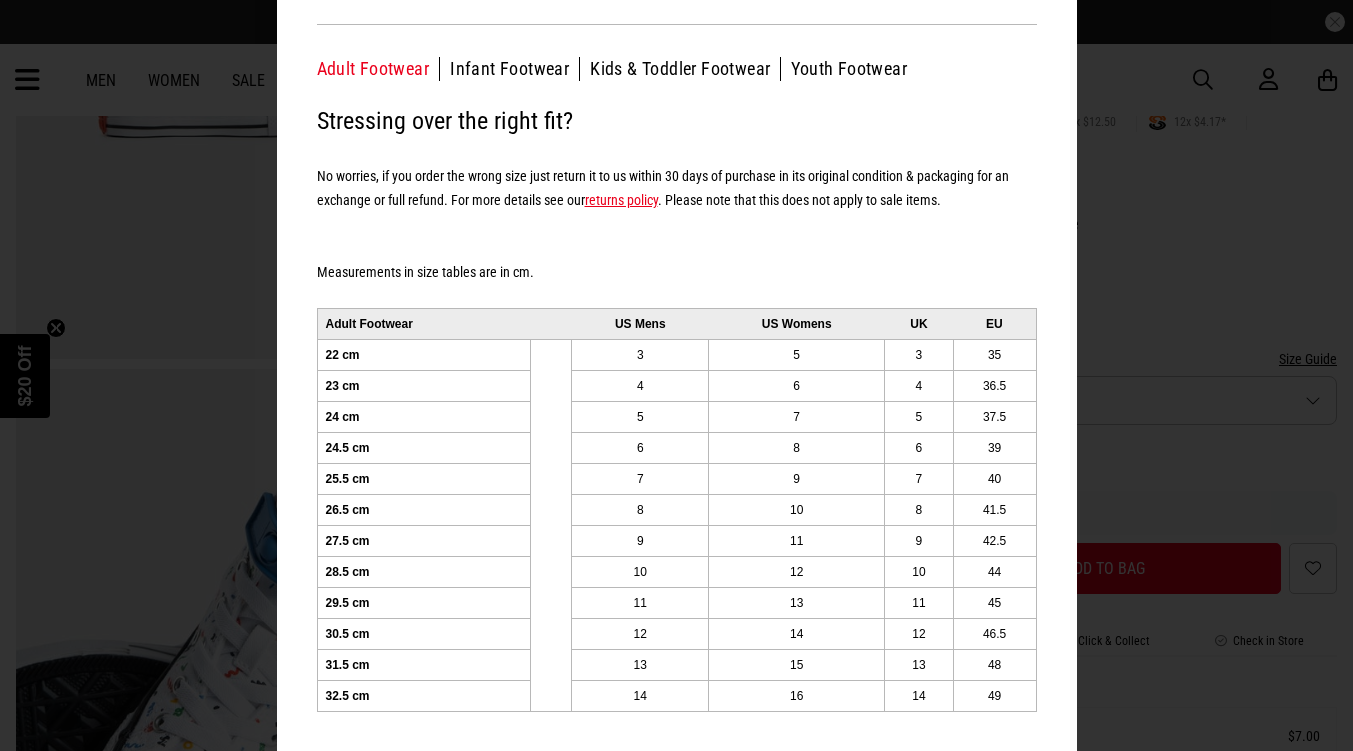 scroll, scrollTop: 0, scrollLeft: 0, axis: both 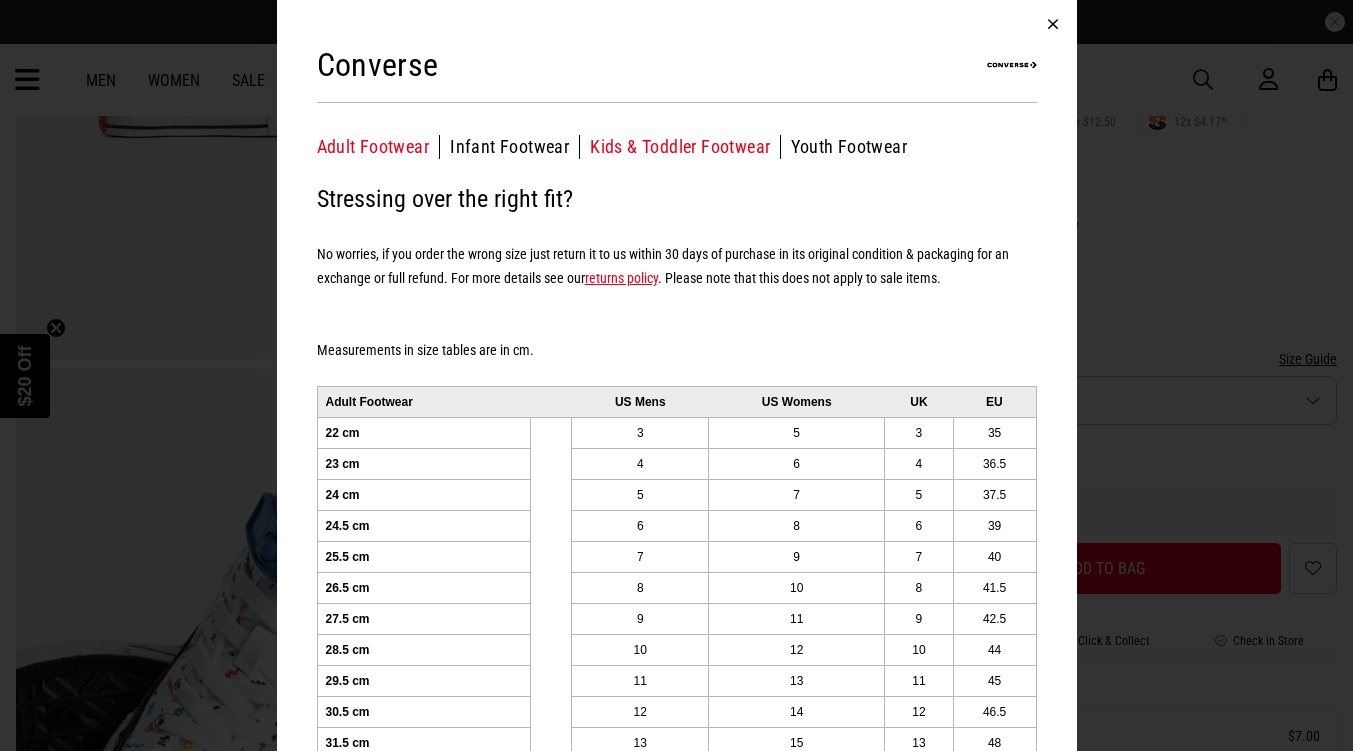 click on "Kids & Toddler Footwear" at bounding box center [685, 147] 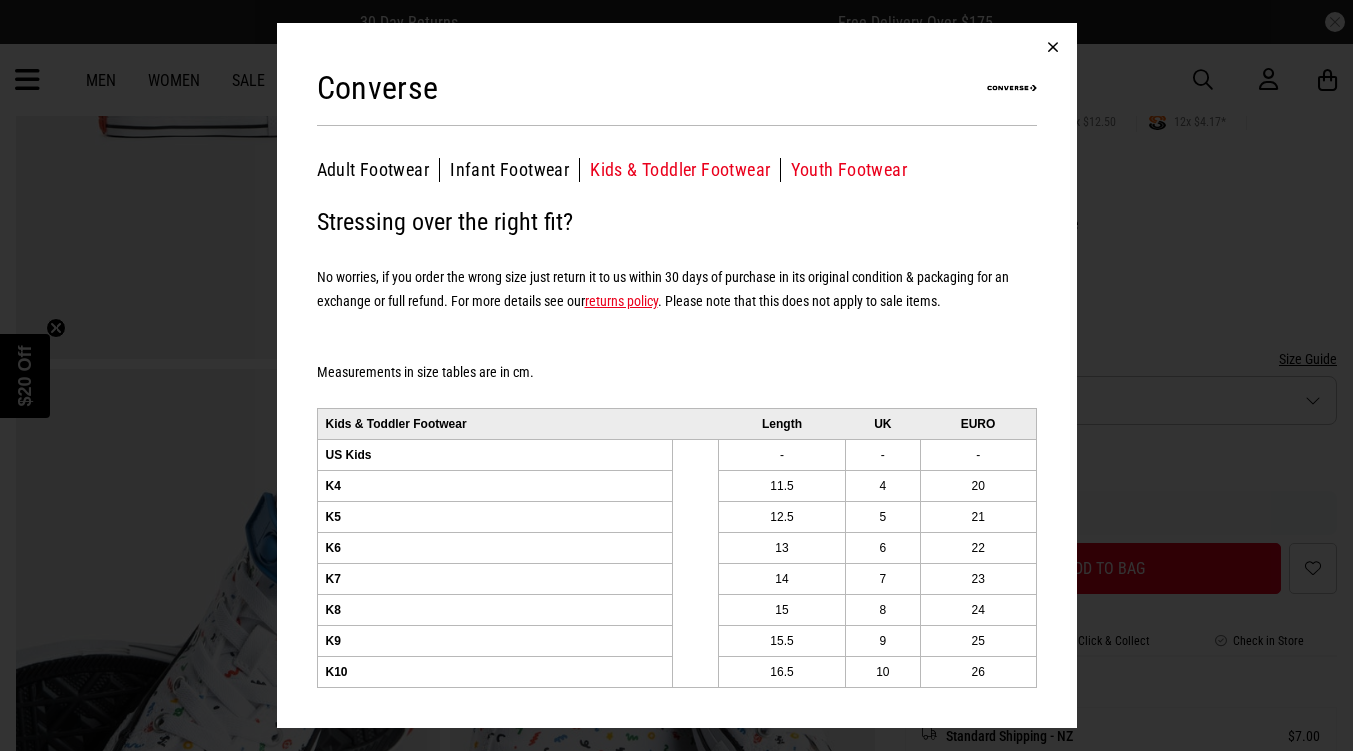 click on "Youth Footwear" at bounding box center [849, 170] 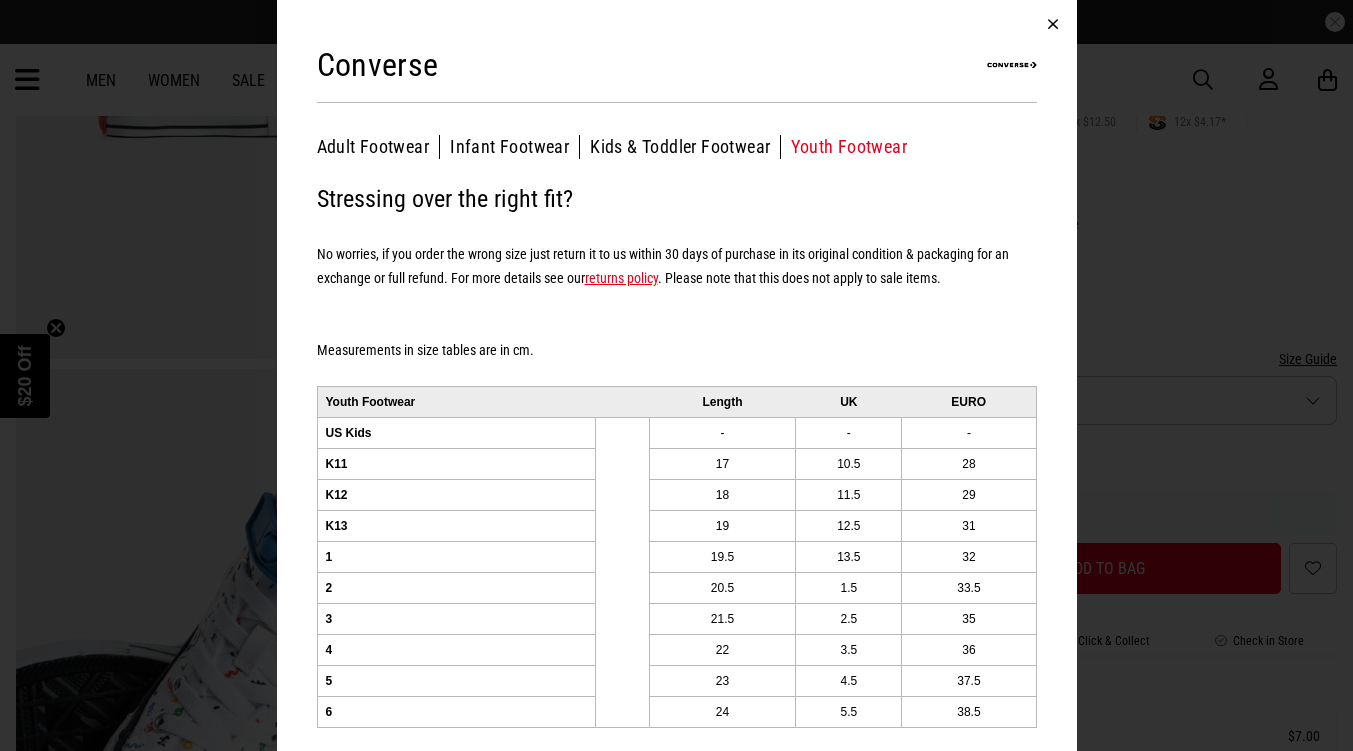 scroll, scrollTop: 16, scrollLeft: 0, axis: vertical 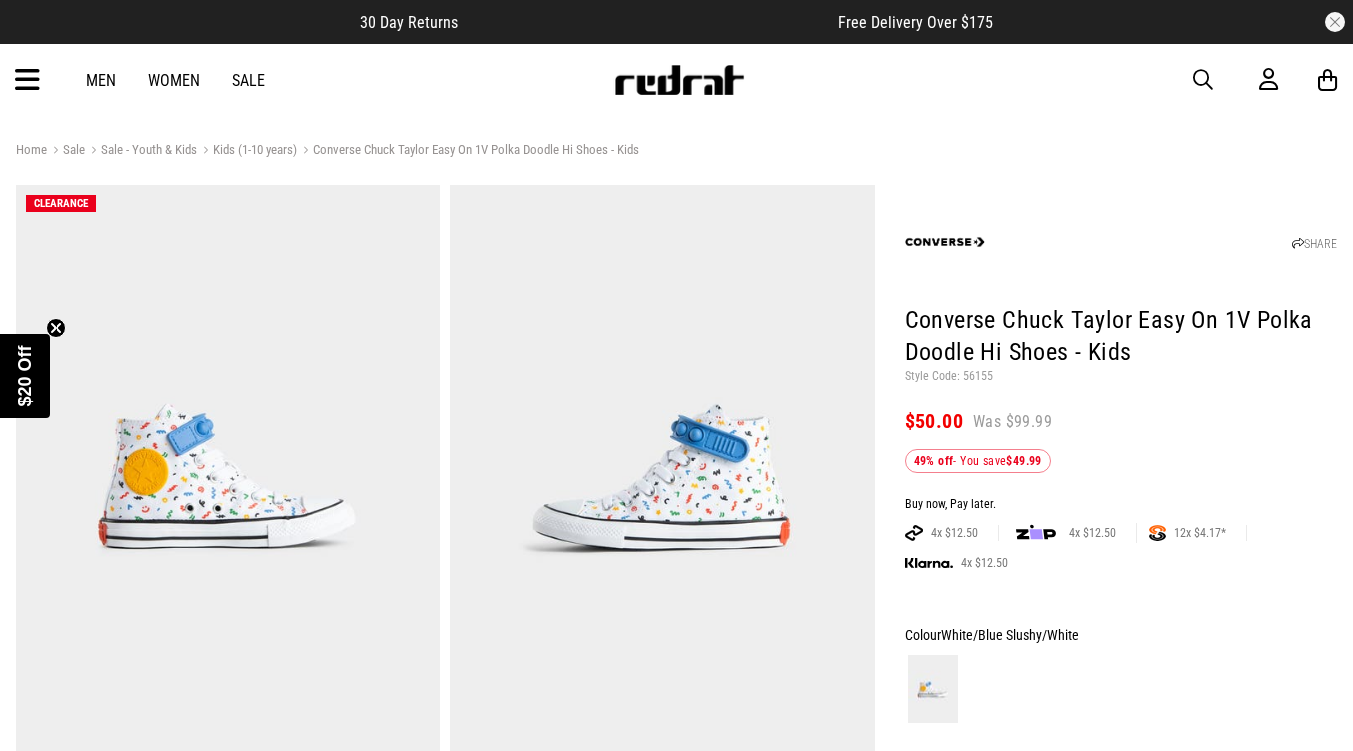 click on "Sale - Youth & Kids" at bounding box center (141, 151) 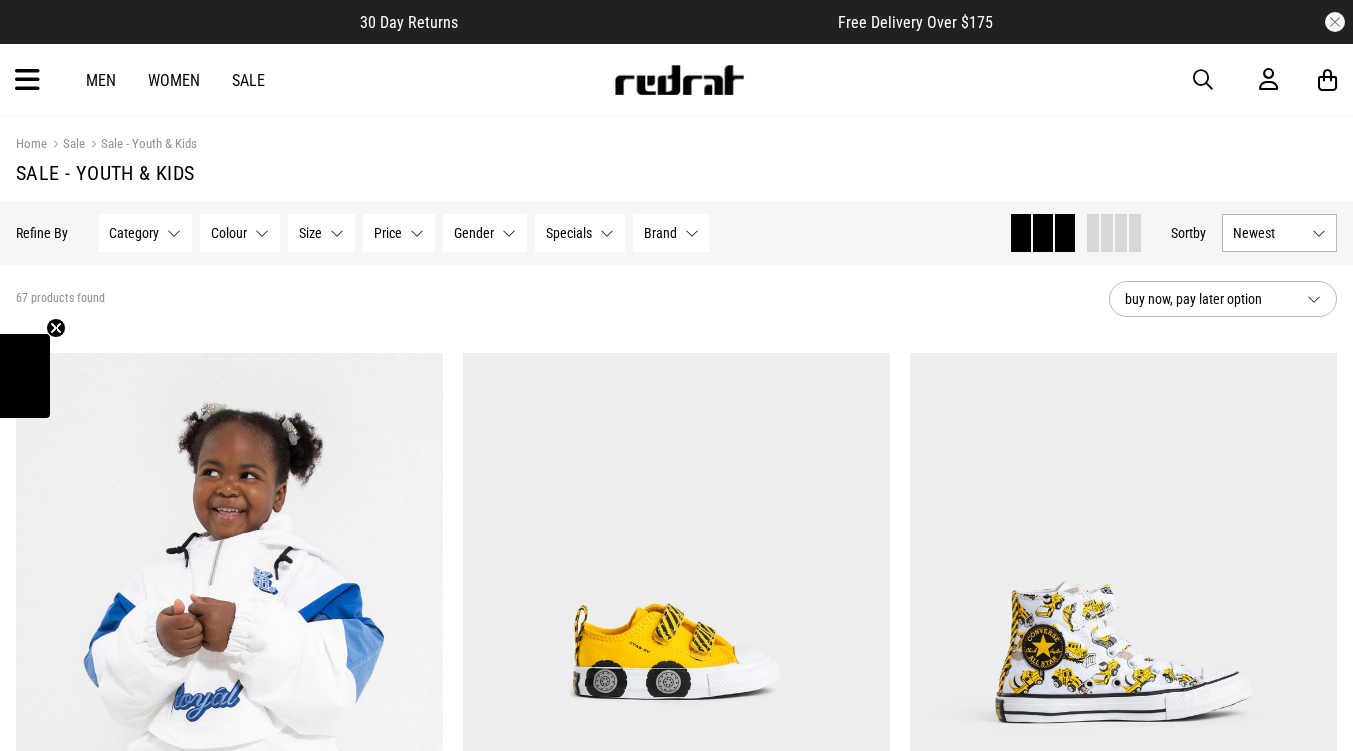 scroll, scrollTop: 0, scrollLeft: 0, axis: both 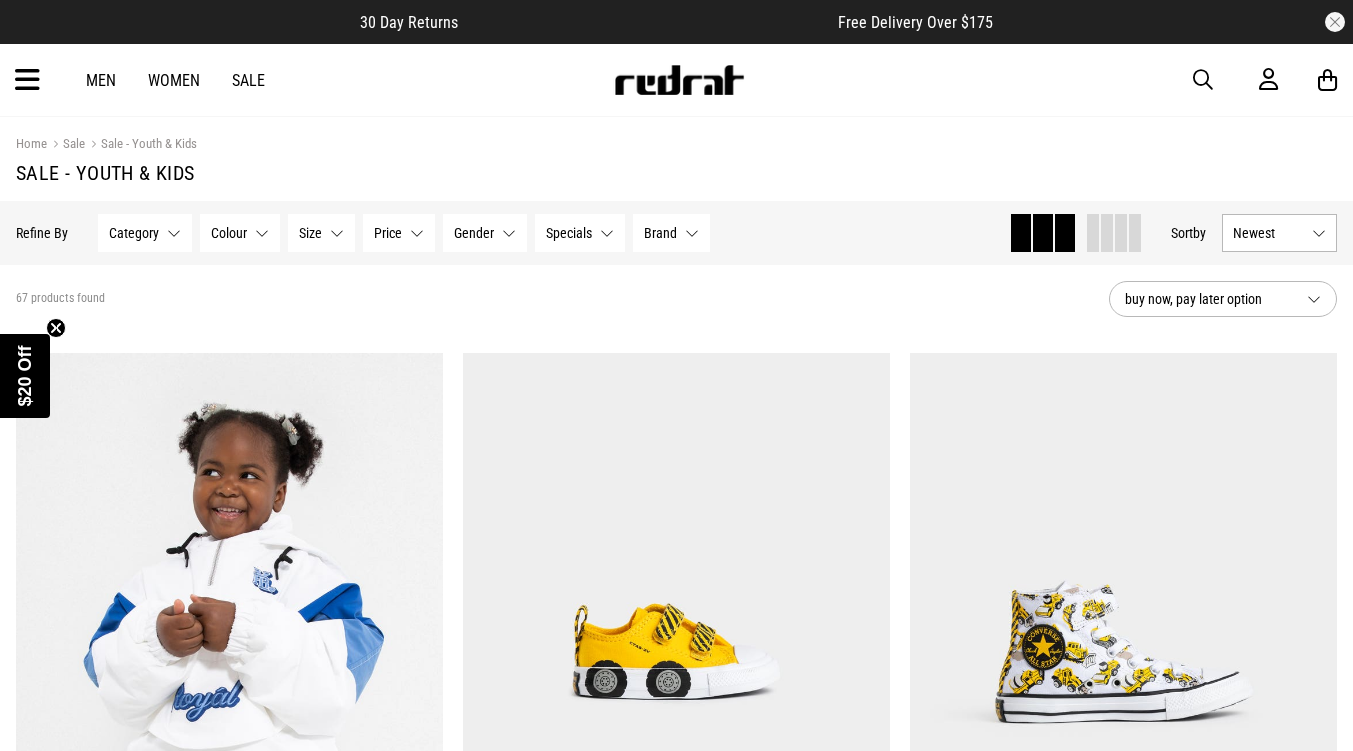 click at bounding box center [679, 80] 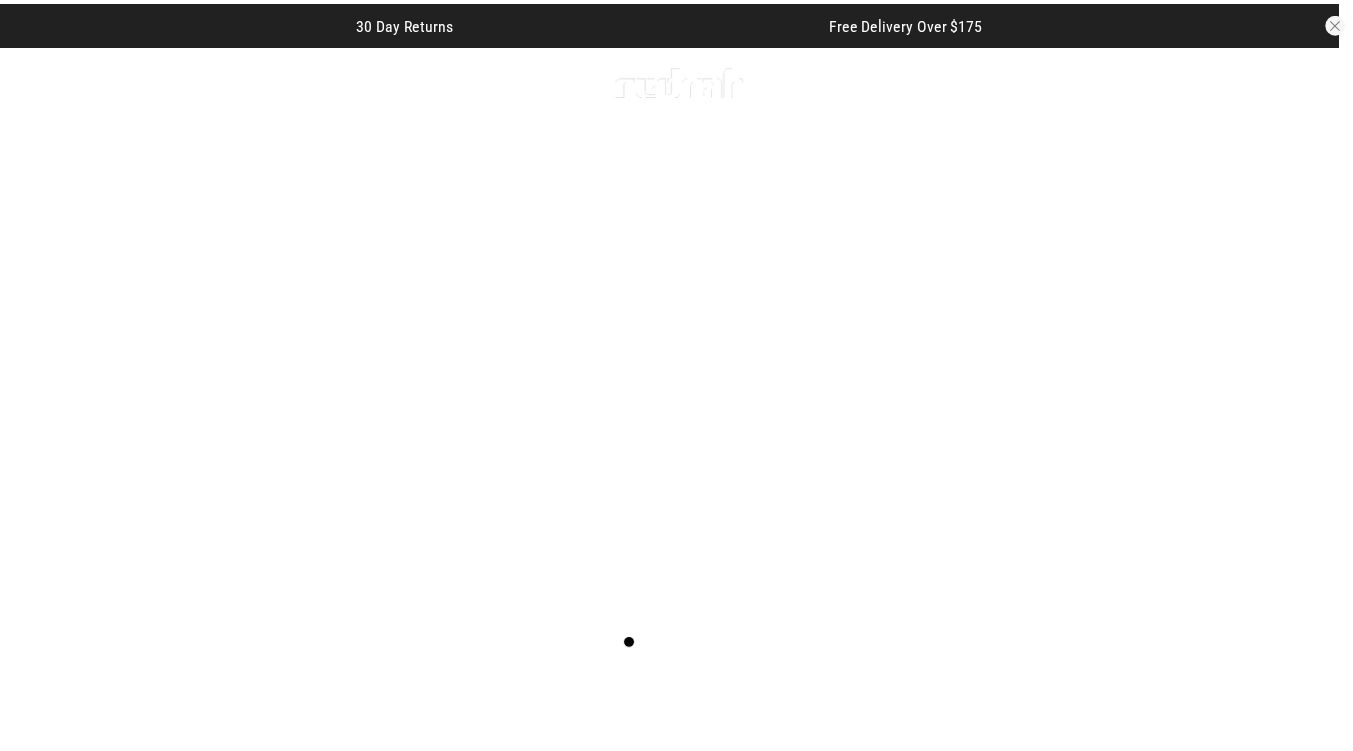 scroll, scrollTop: 0, scrollLeft: 0, axis: both 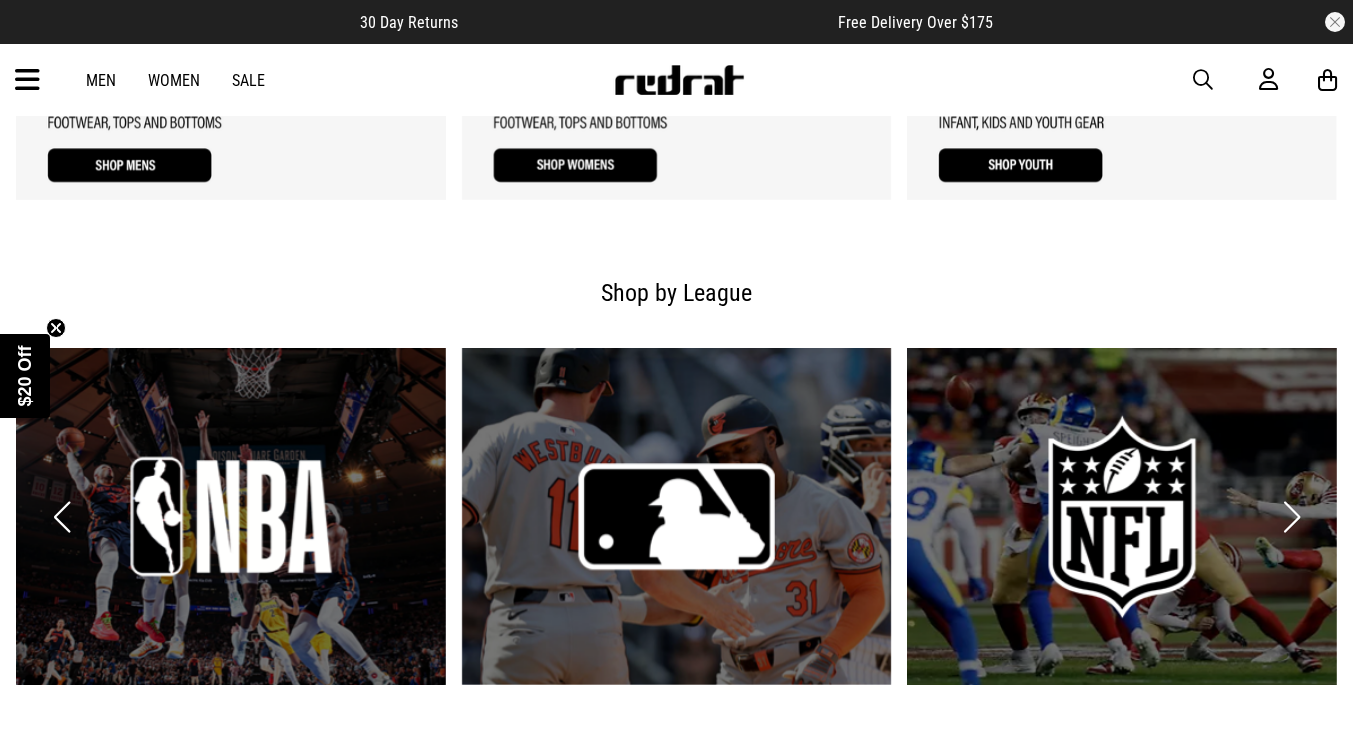 click at bounding box center (1122, 516) 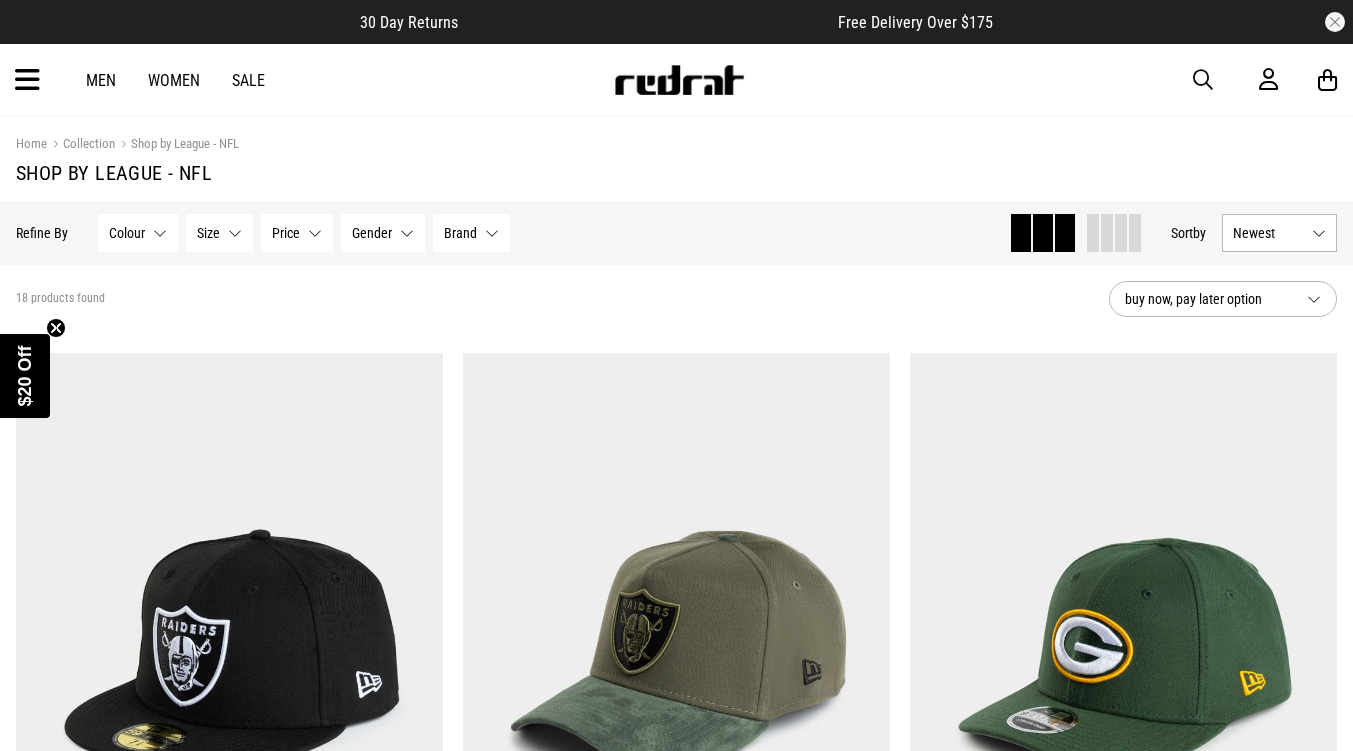 scroll, scrollTop: 0, scrollLeft: 0, axis: both 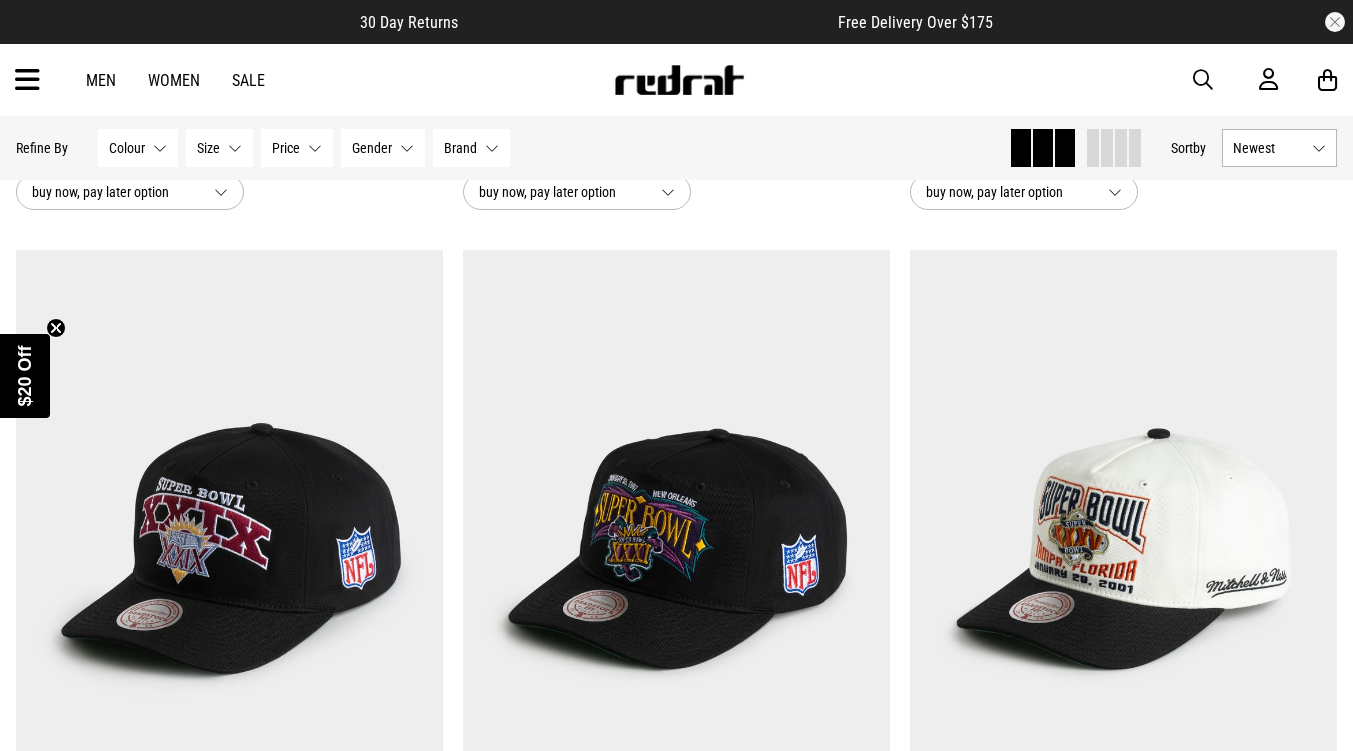 click on "Men" at bounding box center [101, 80] 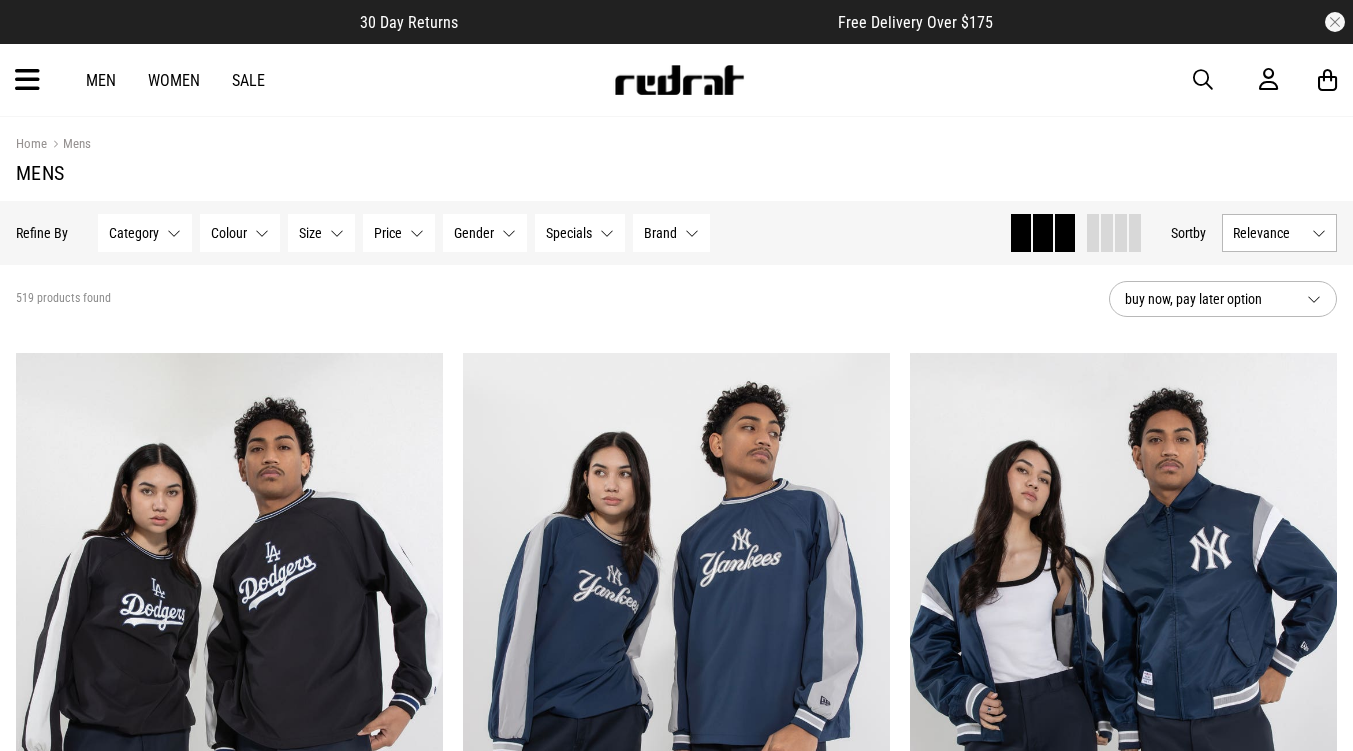 scroll, scrollTop: 0, scrollLeft: 0, axis: both 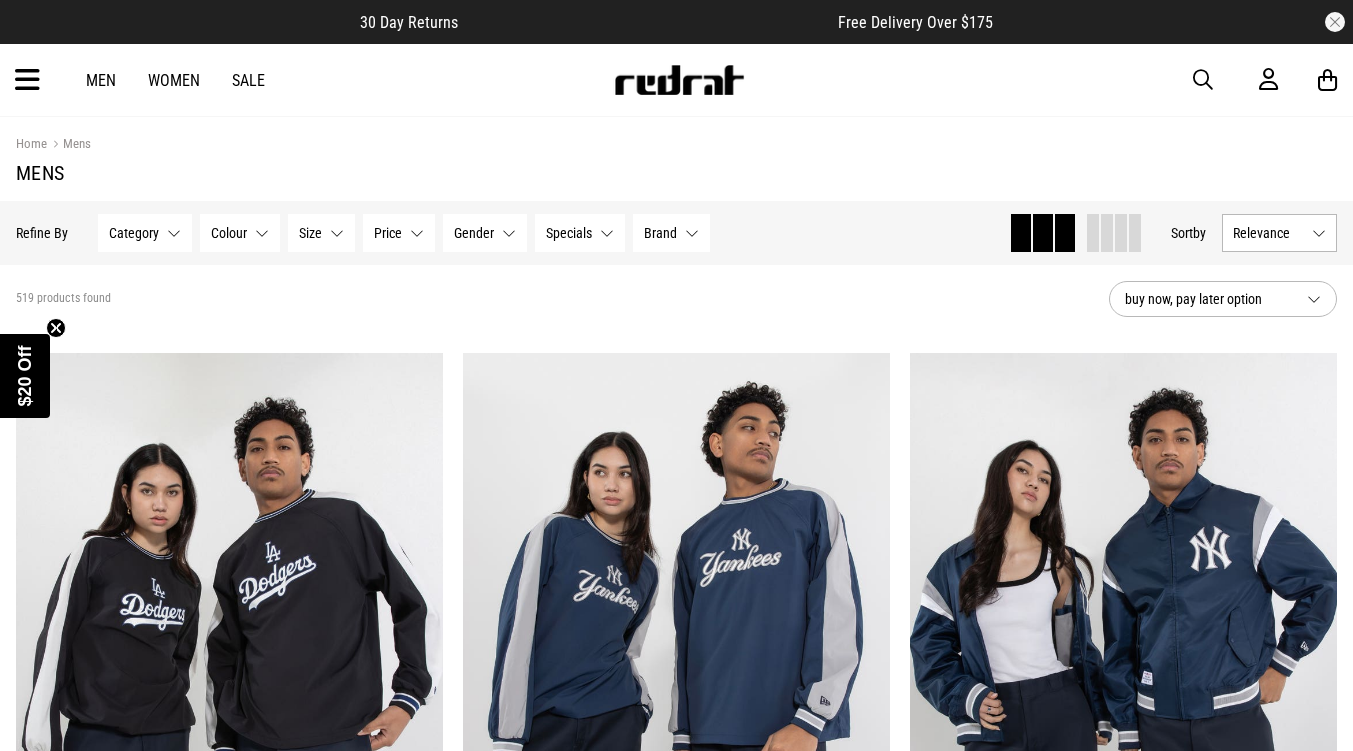 click on "Sale" at bounding box center [248, 80] 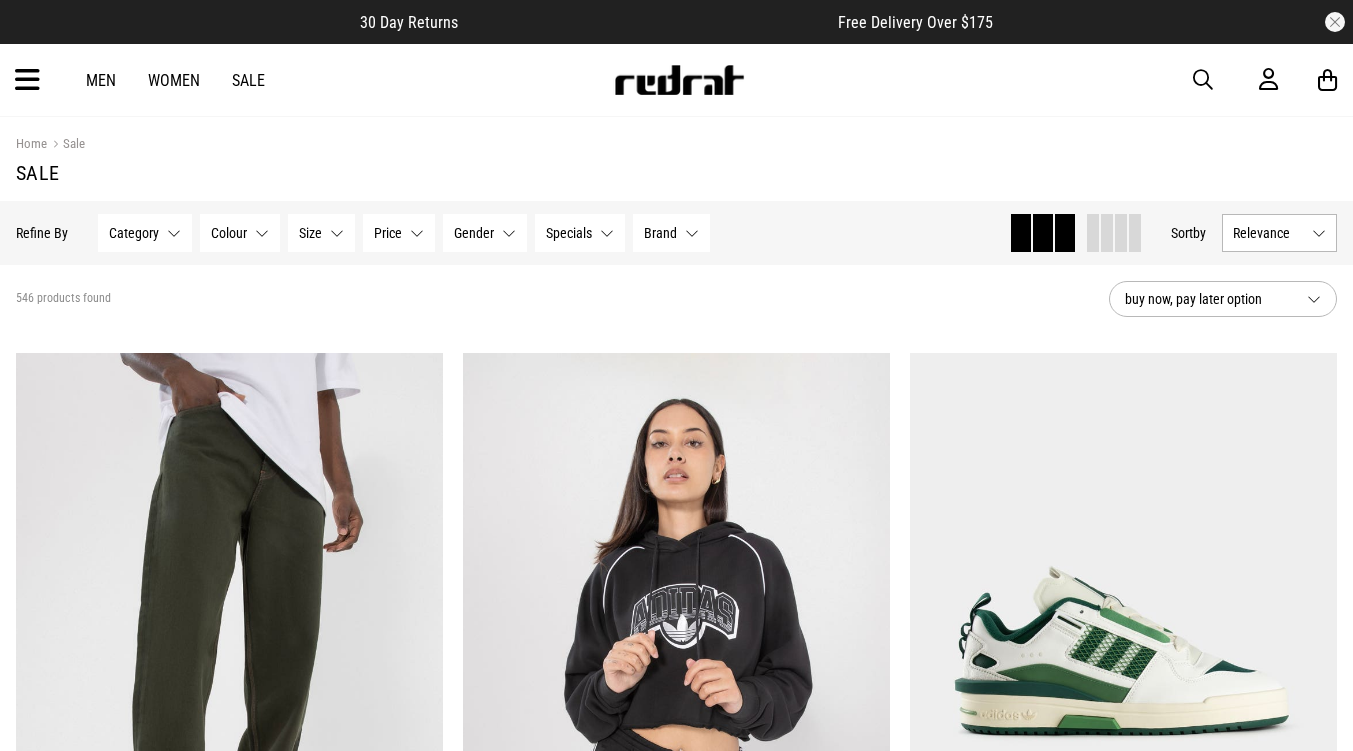 scroll, scrollTop: 0, scrollLeft: 0, axis: both 